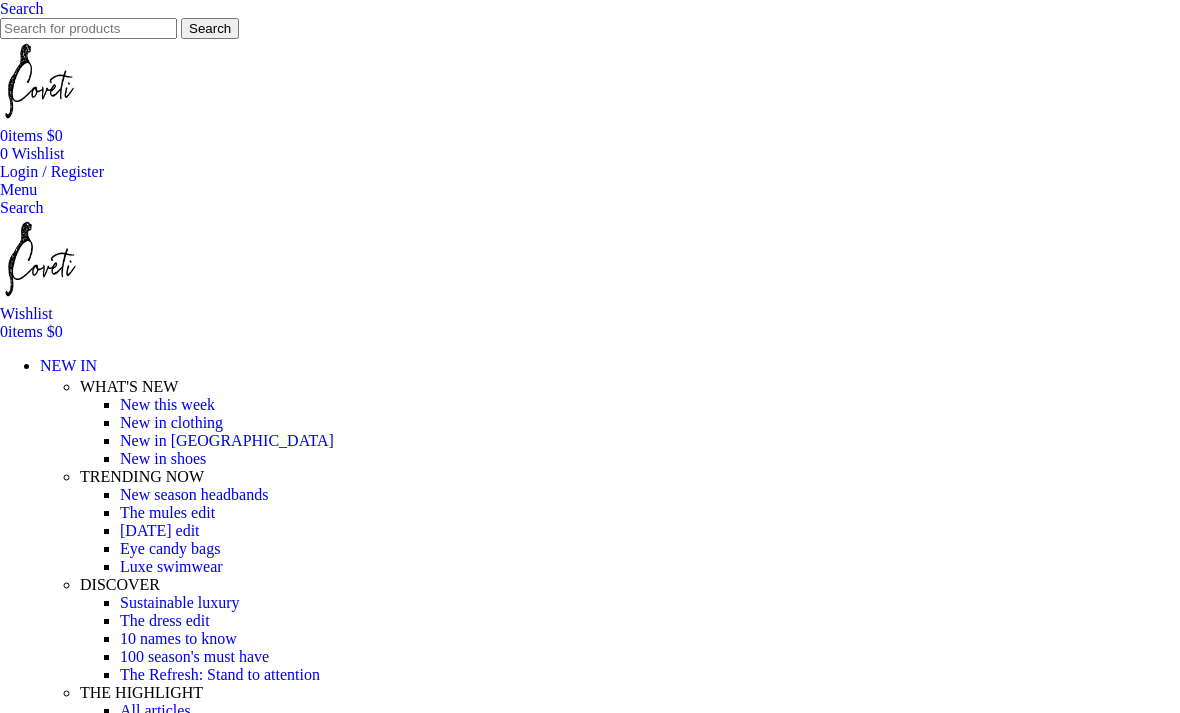 scroll, scrollTop: 0, scrollLeft: 0, axis: both 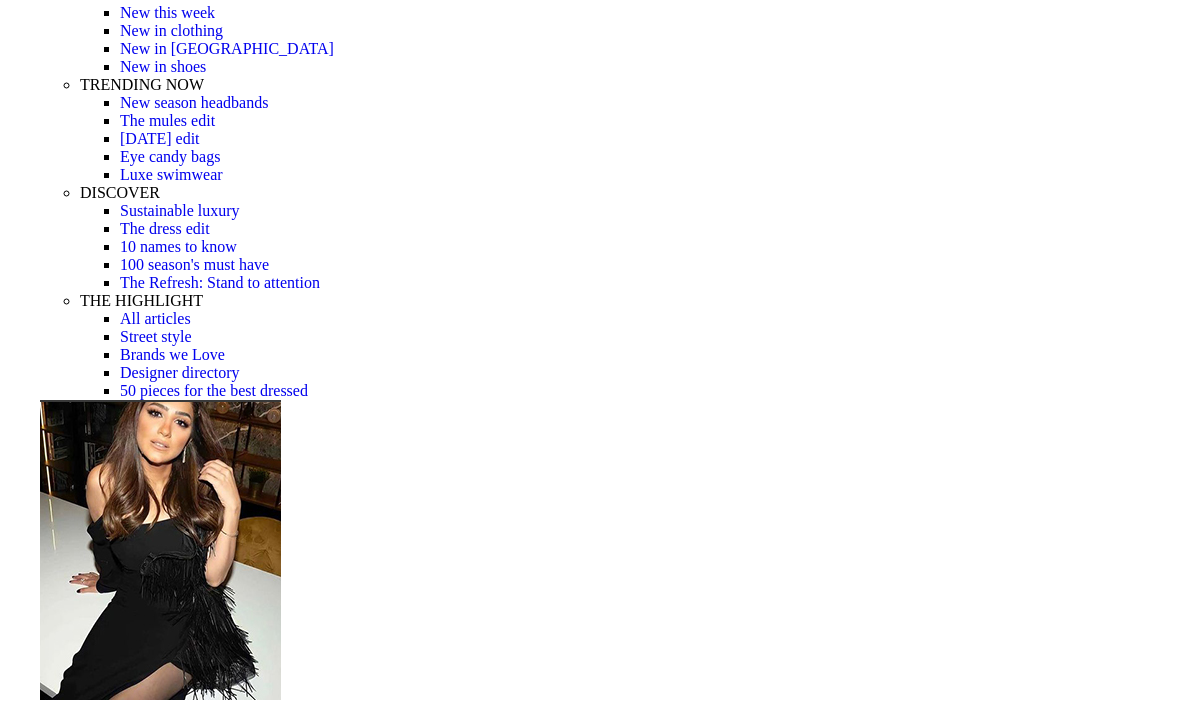 click at bounding box center [310, 25000] 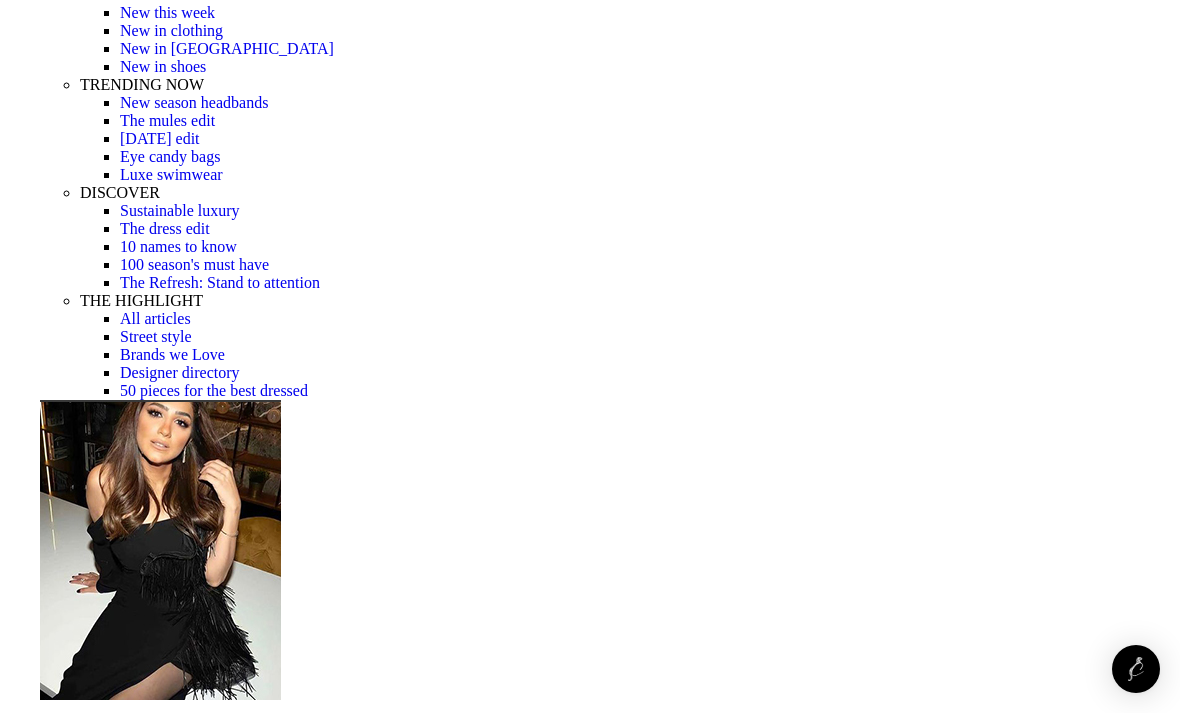 click at bounding box center [310, 17786] 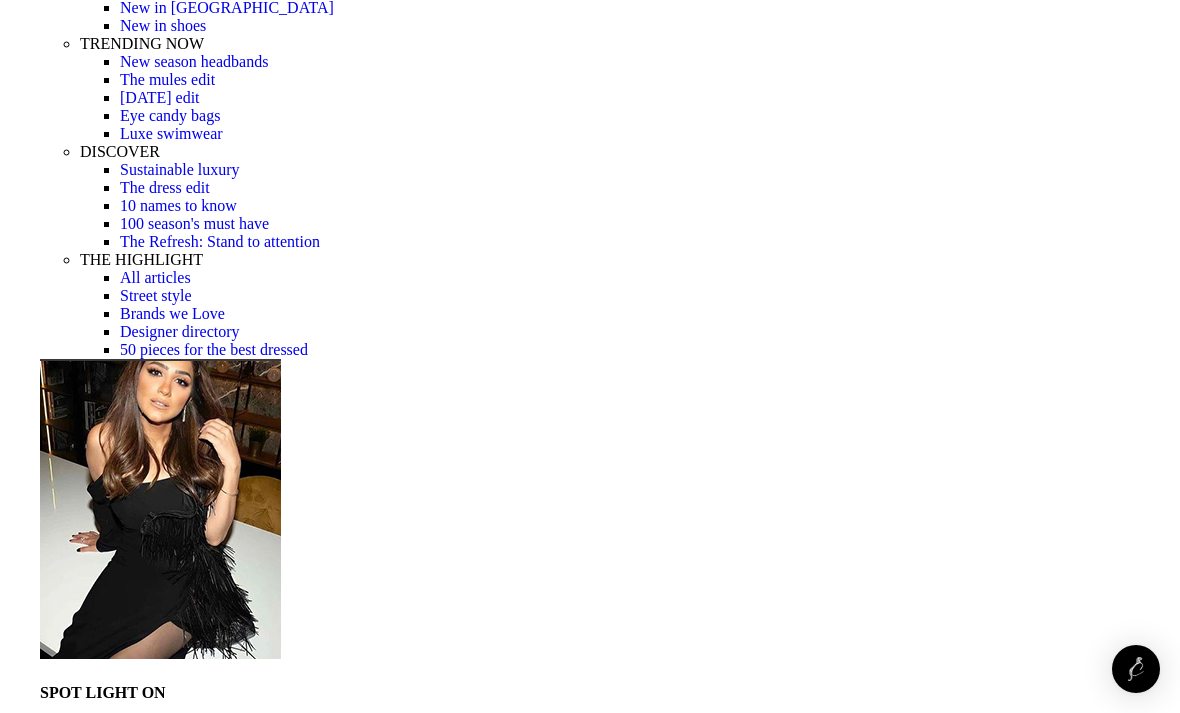 scroll, scrollTop: 435, scrollLeft: 0, axis: vertical 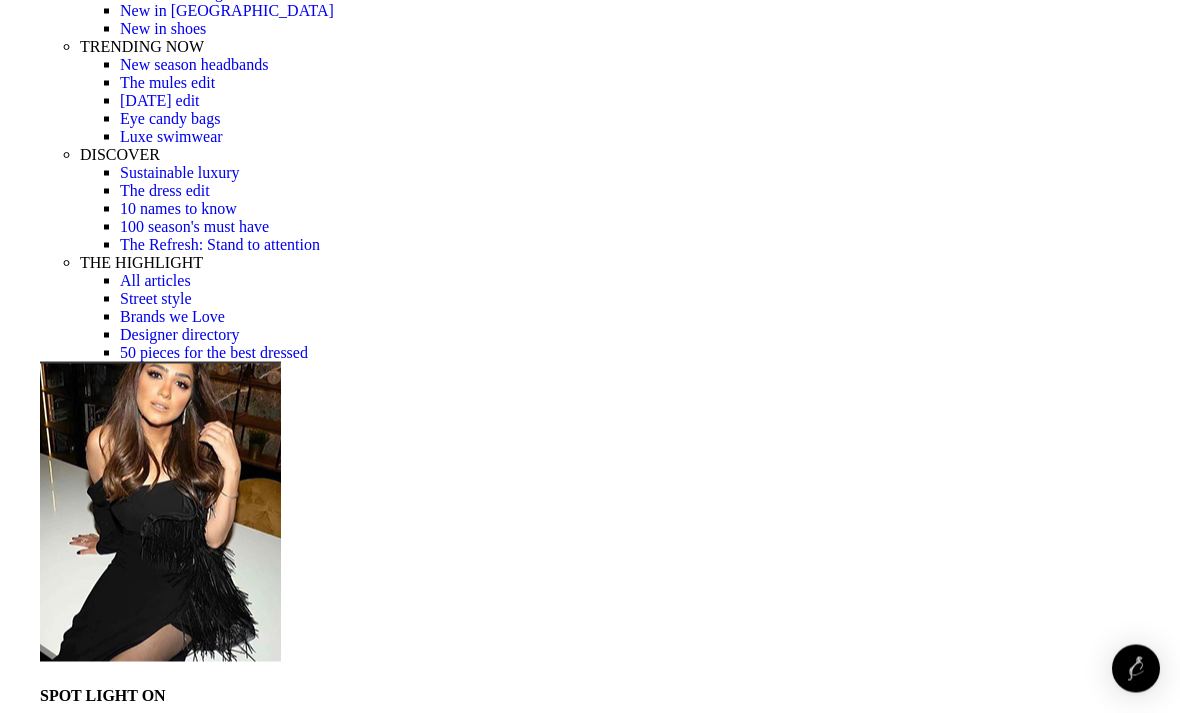 click at bounding box center (590, 17186) 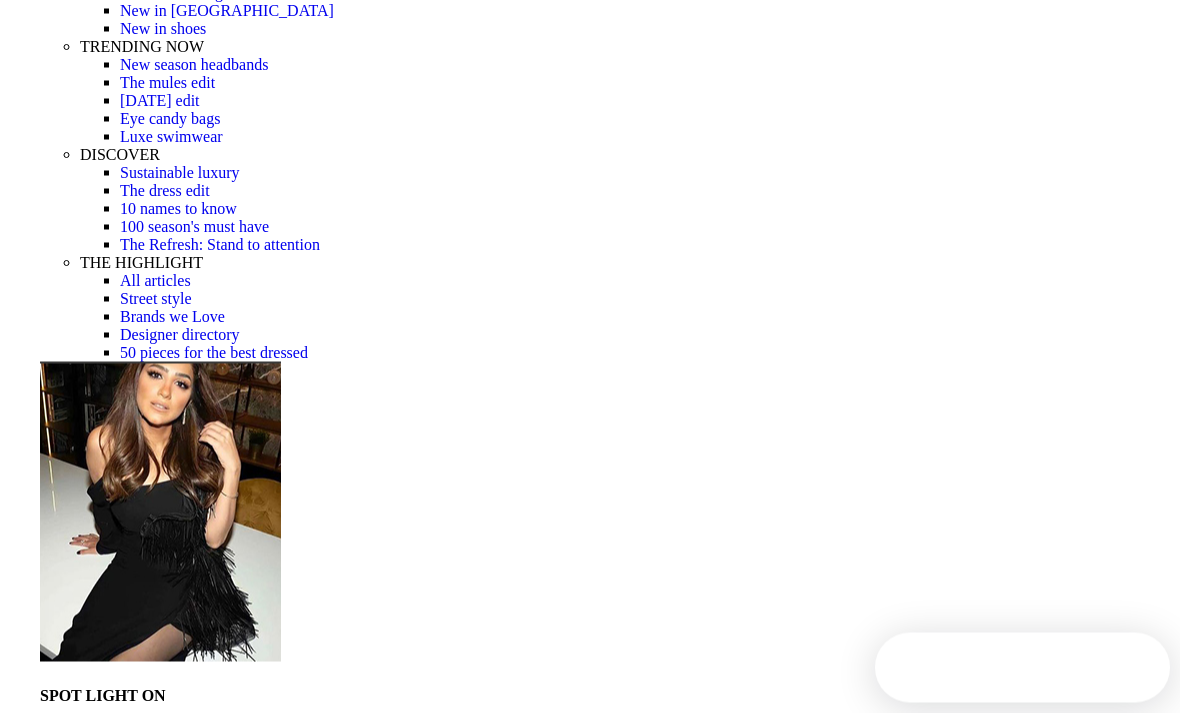 scroll, scrollTop: 403, scrollLeft: 0, axis: vertical 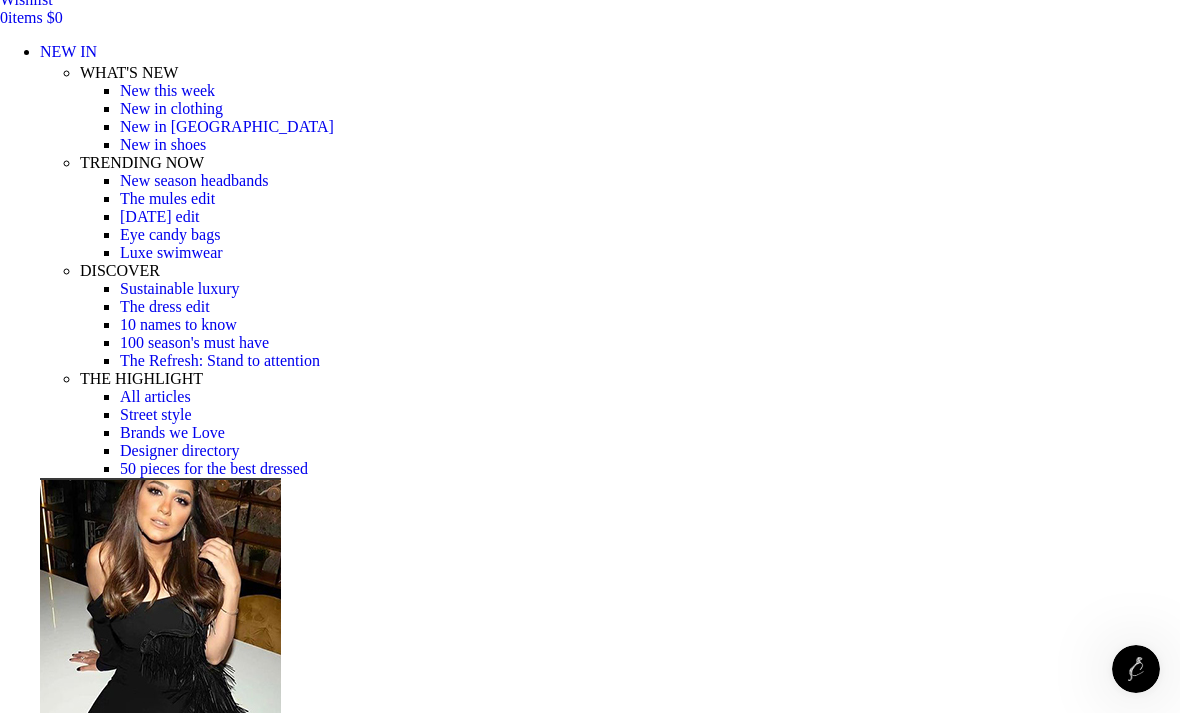 click at bounding box center [-1102, 22328] 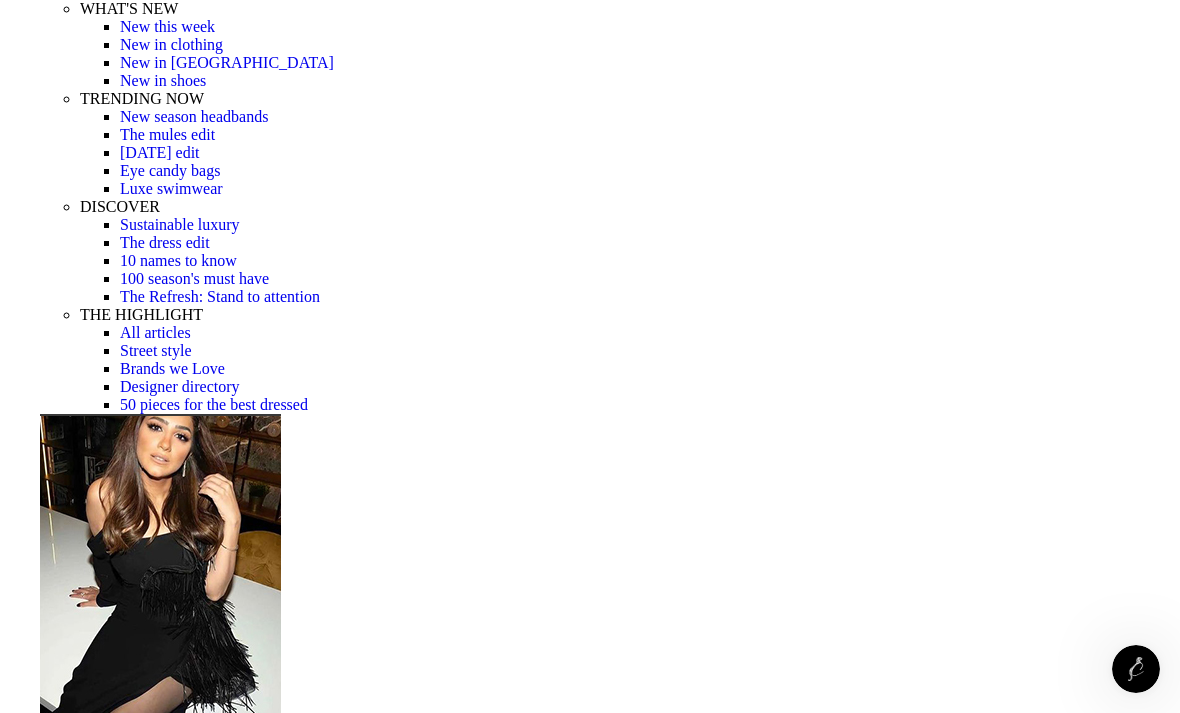 scroll, scrollTop: 379, scrollLeft: 0, axis: vertical 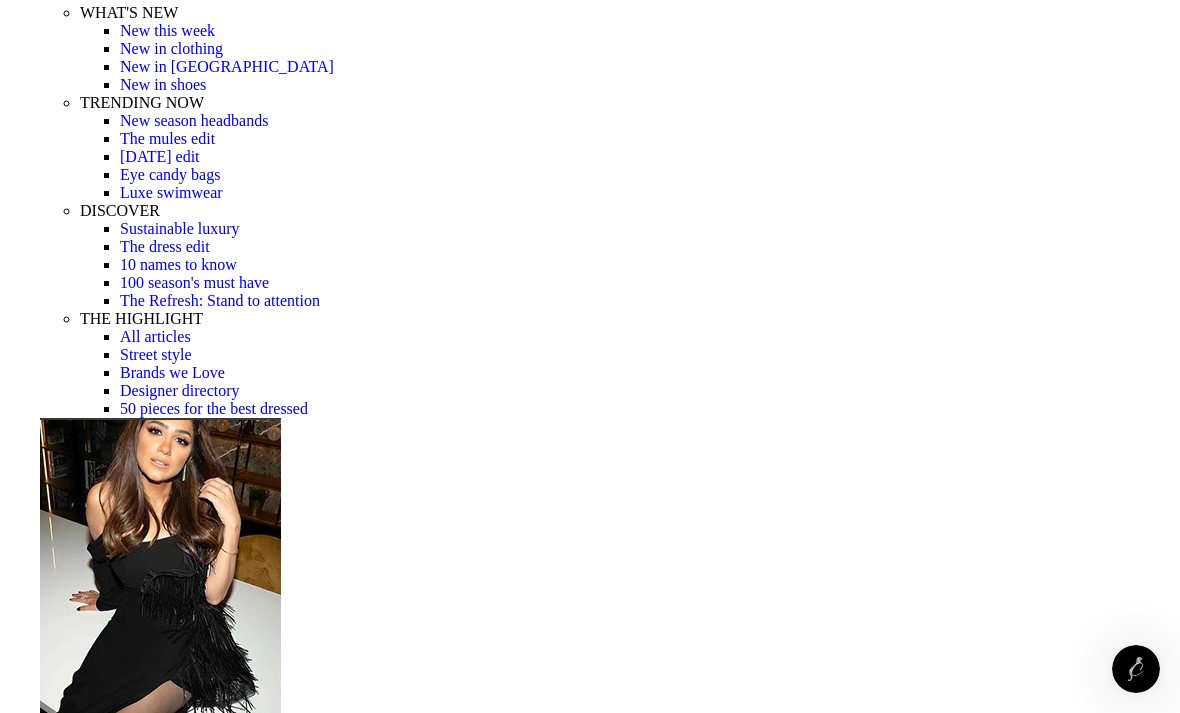 click at bounding box center (310, 17723) 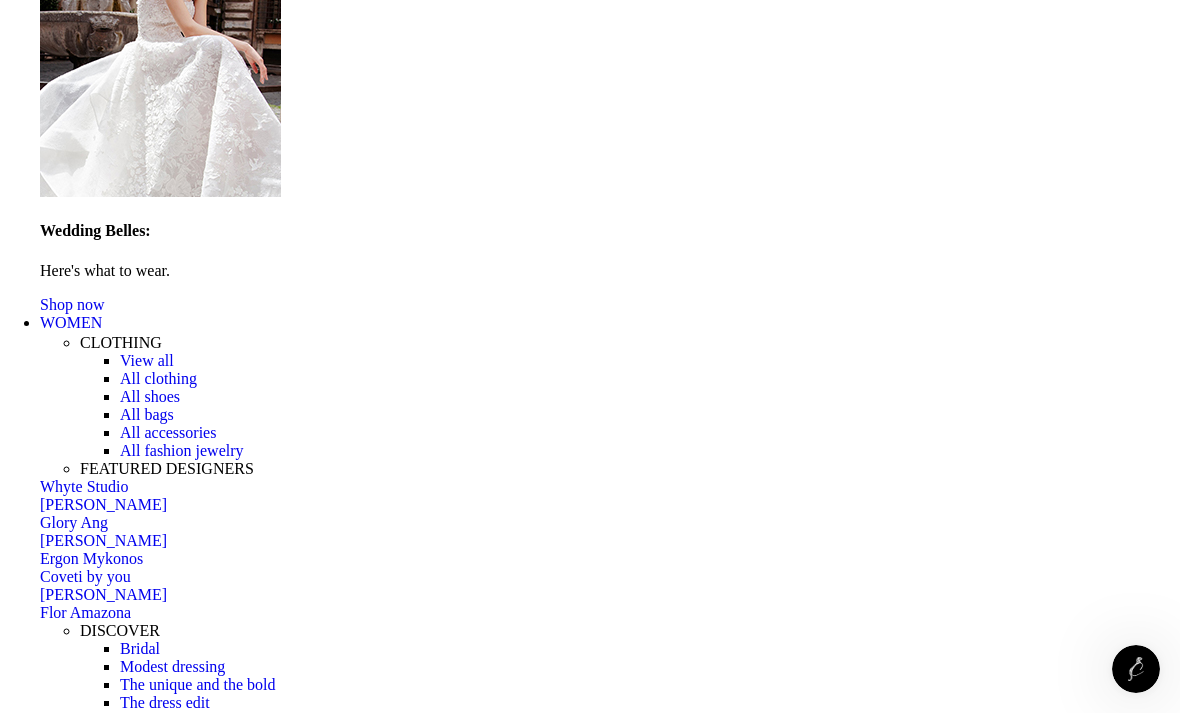 scroll, scrollTop: 2130, scrollLeft: 0, axis: vertical 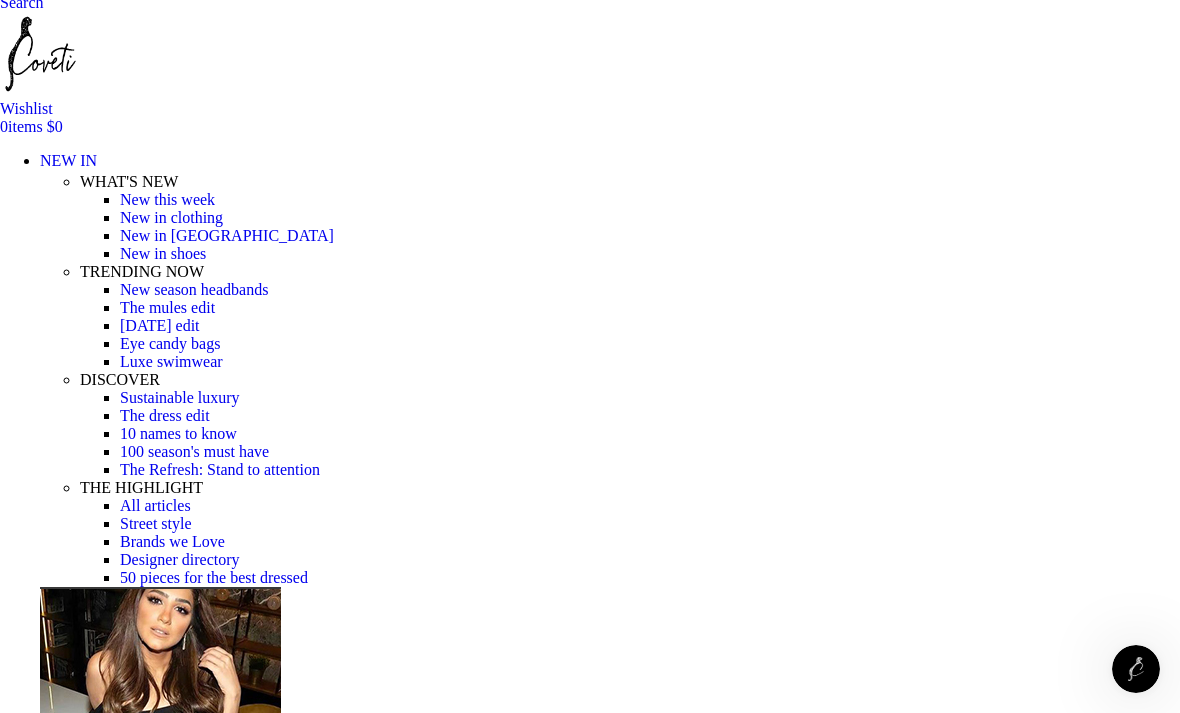 click on "Add to wishlist
Click to enlarge" at bounding box center (590, 17368) 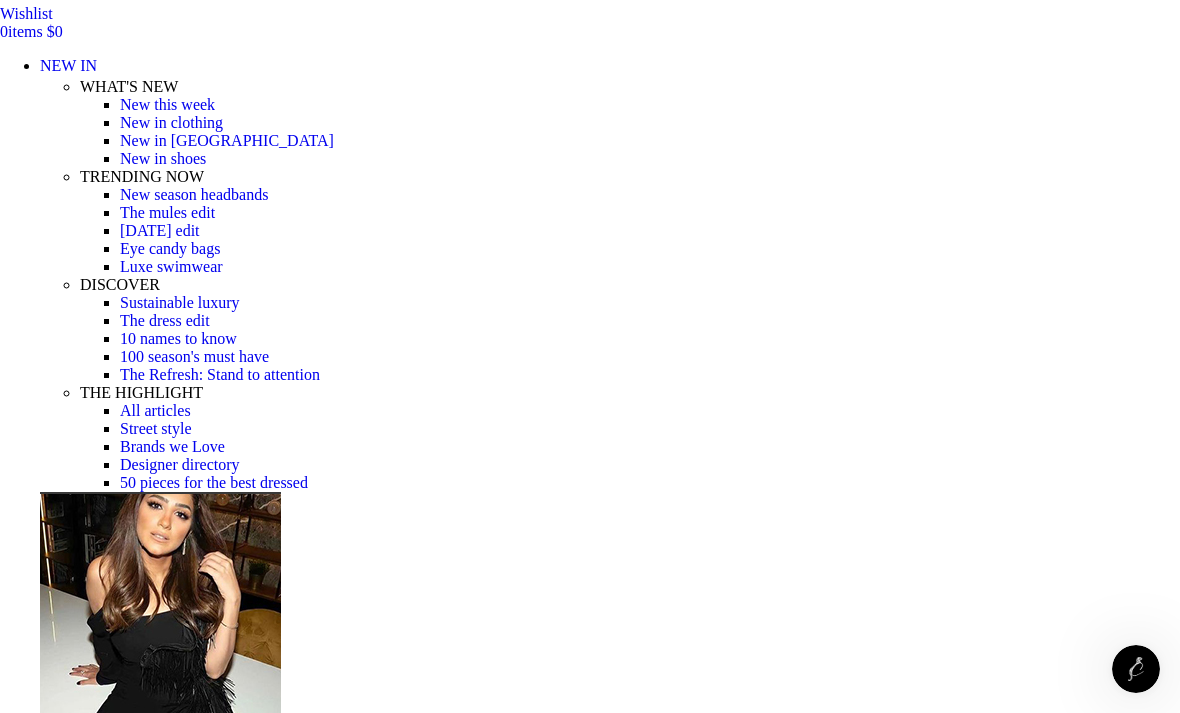 scroll, scrollTop: 307, scrollLeft: 0, axis: vertical 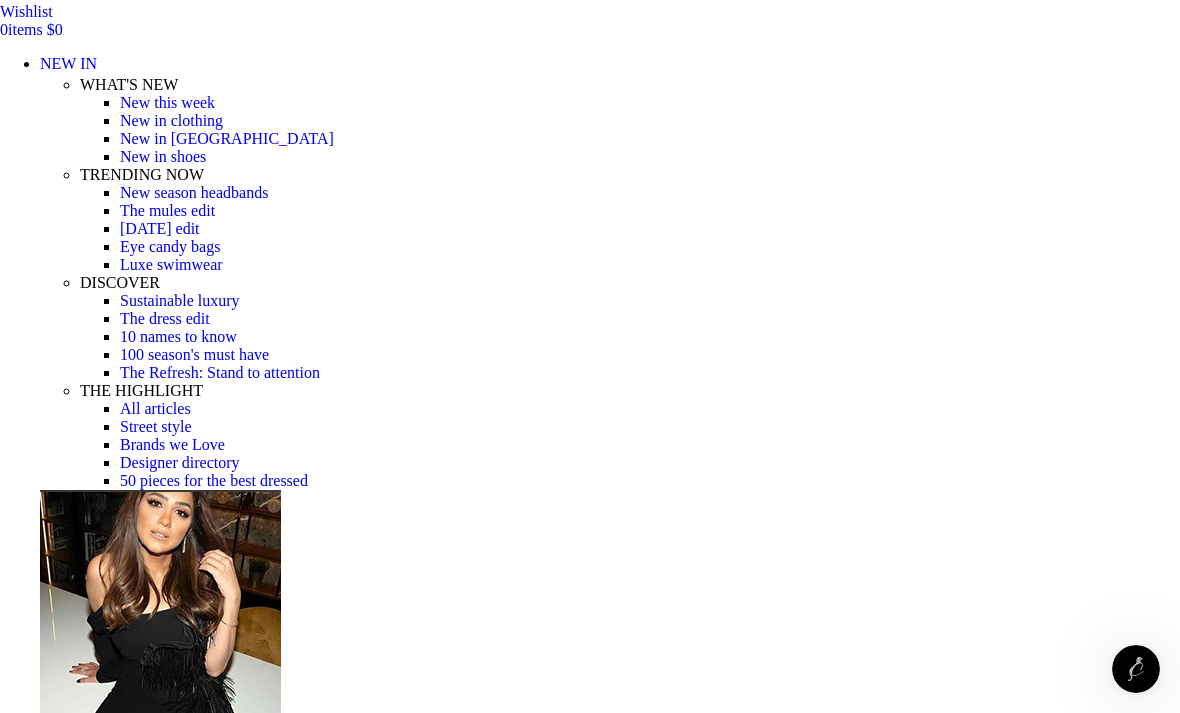 click on "Add to cart" at bounding box center (50, 18551) 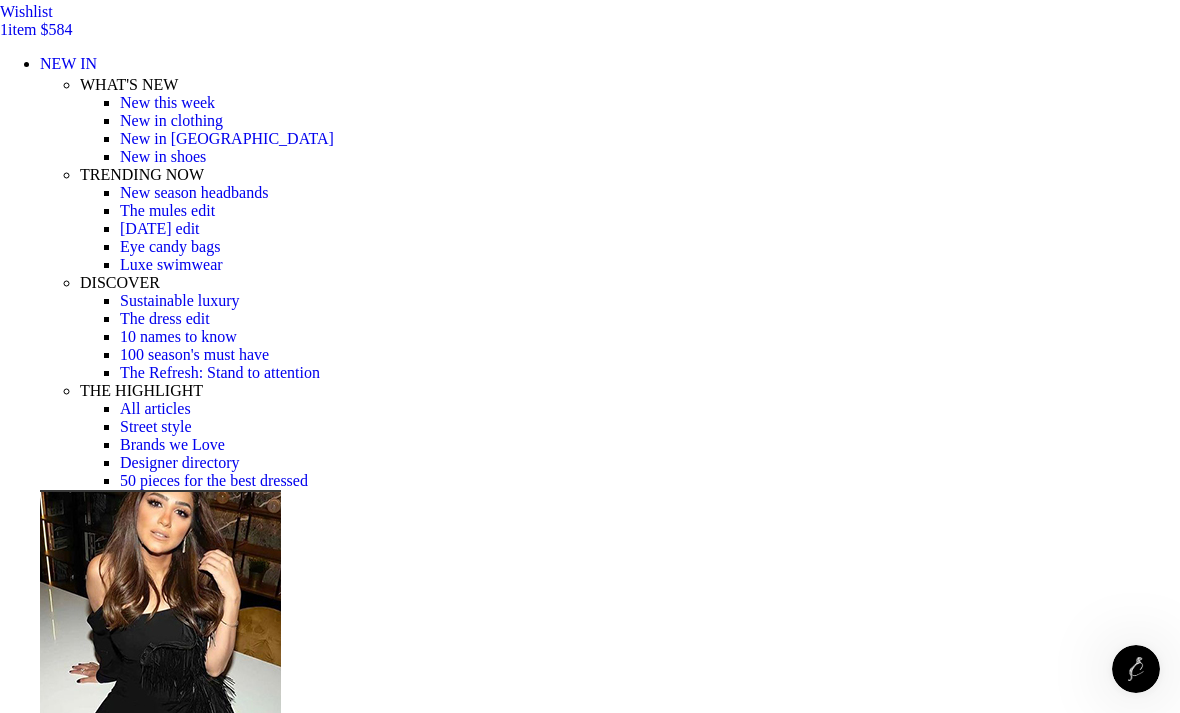 click on "Add to wishlist
Click to enlarge" at bounding box center [590, 17271] 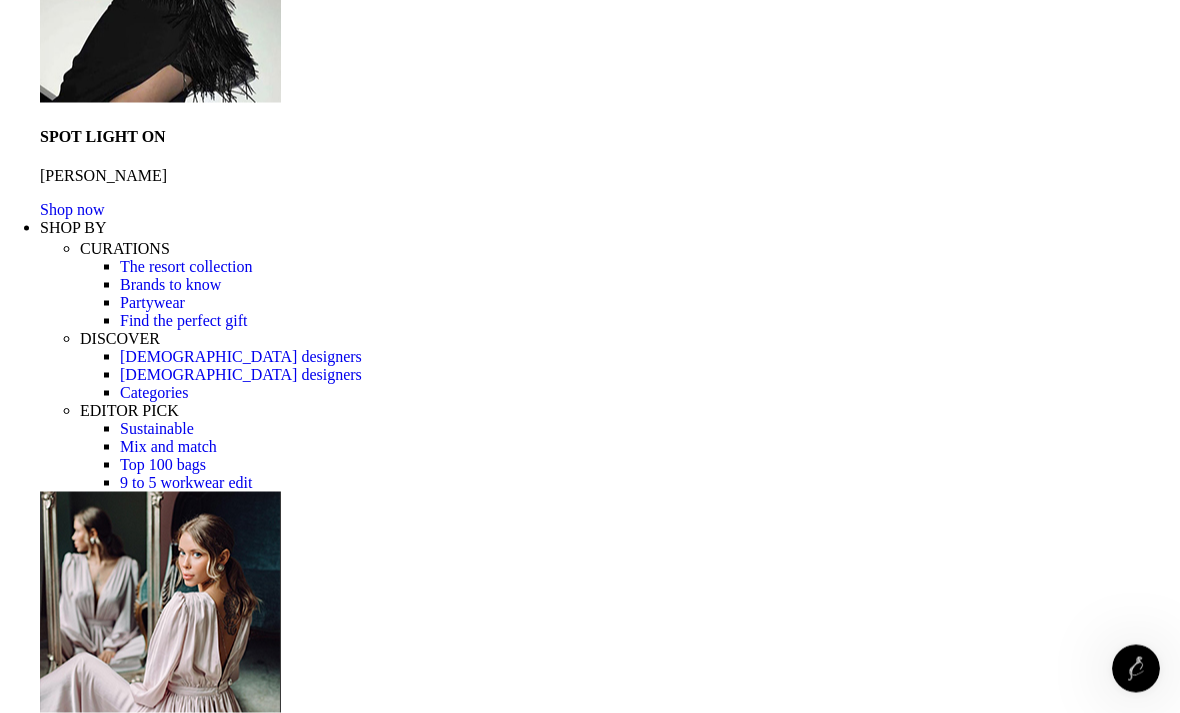 scroll, scrollTop: 1080, scrollLeft: 0, axis: vertical 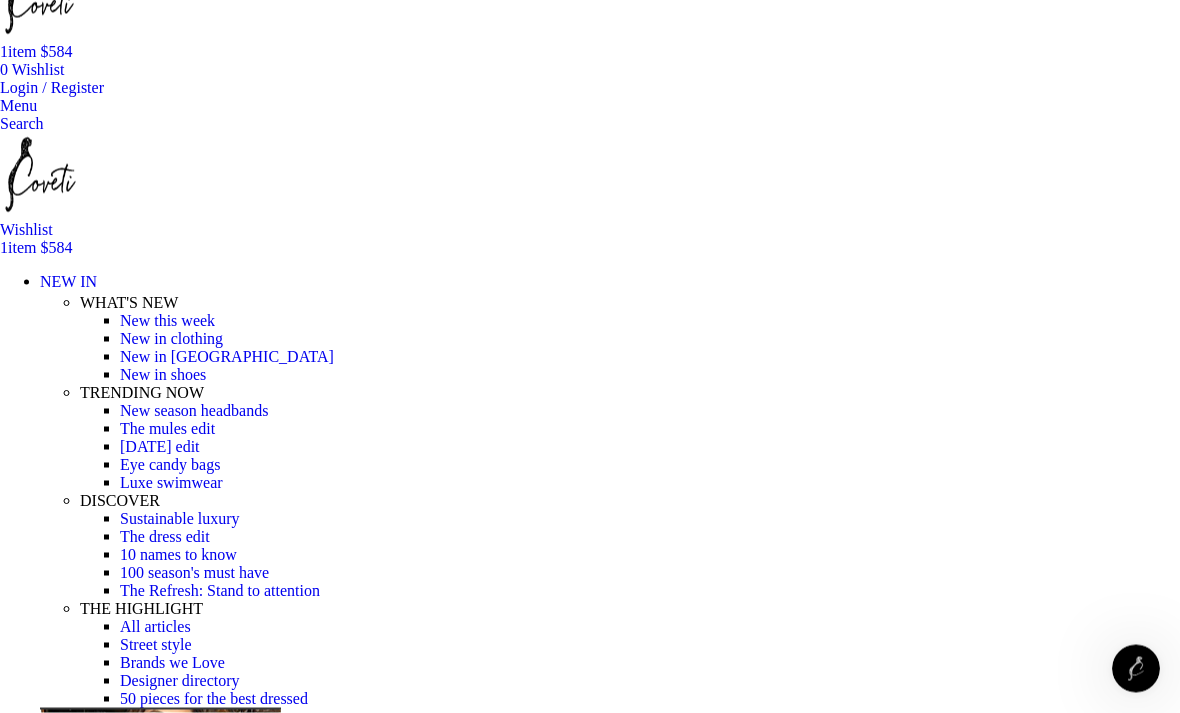click on "Eleanora Tie Shoulder Dress
$ 584
Women's clothing size guide
Women Clothing
Size Guide
Women's clothing size guide should be use as a guide only. Cut may vary between brands. Please check if there is additional information on sizing/my fit for the particular product you are interested in. If you still have doubts about the size, contact us.
Size
UK / Australia
US
Italy
France
Germany
XXXS" at bounding box center [590, 18739] 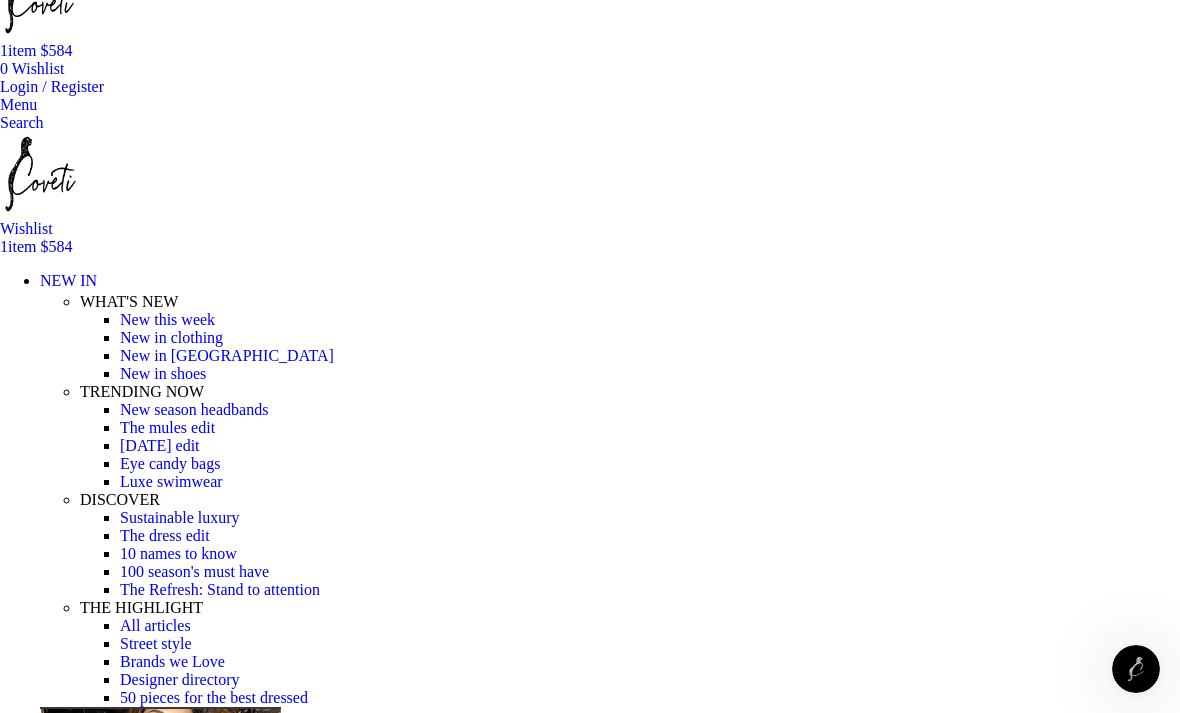 click on "×" at bounding box center (84, 29253) 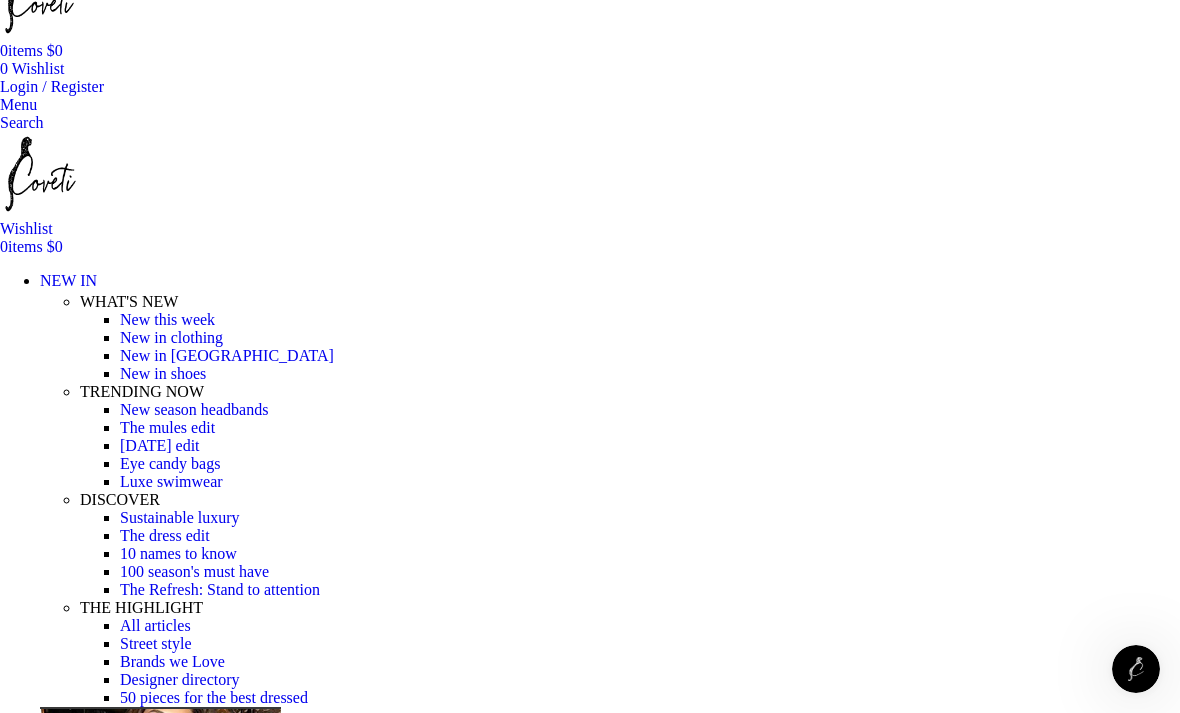scroll, scrollTop: 0, scrollLeft: 1000, axis: horizontal 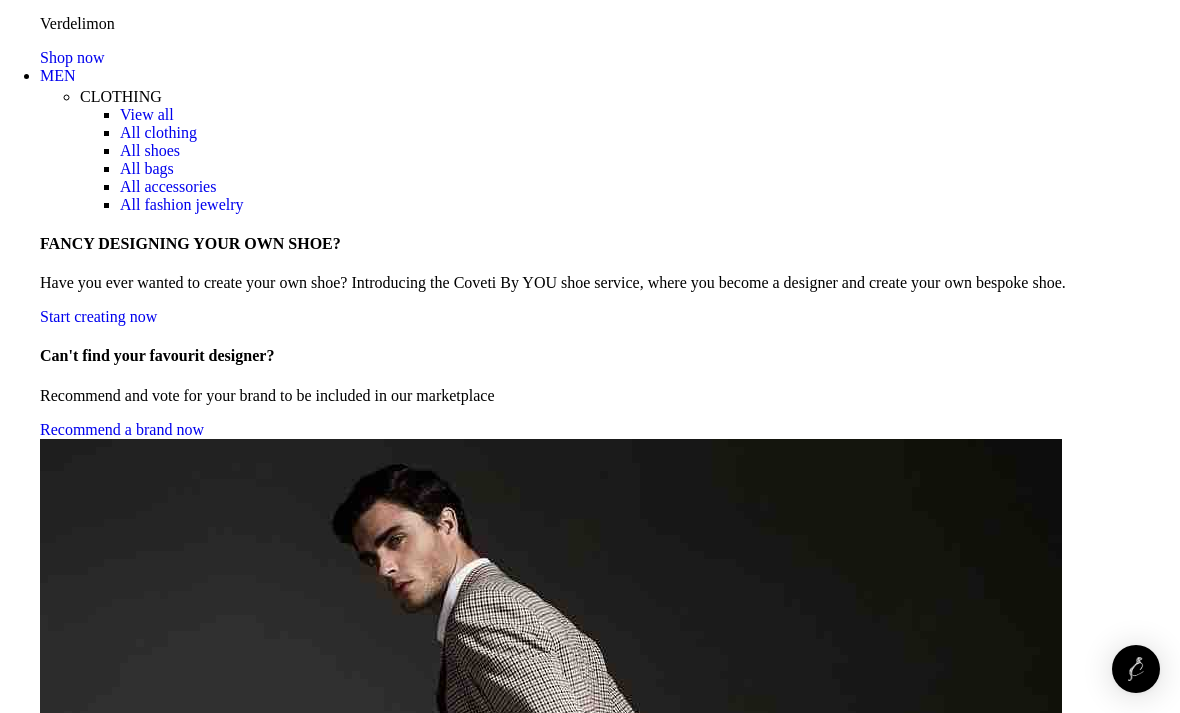click at bounding box center (722, 18595) 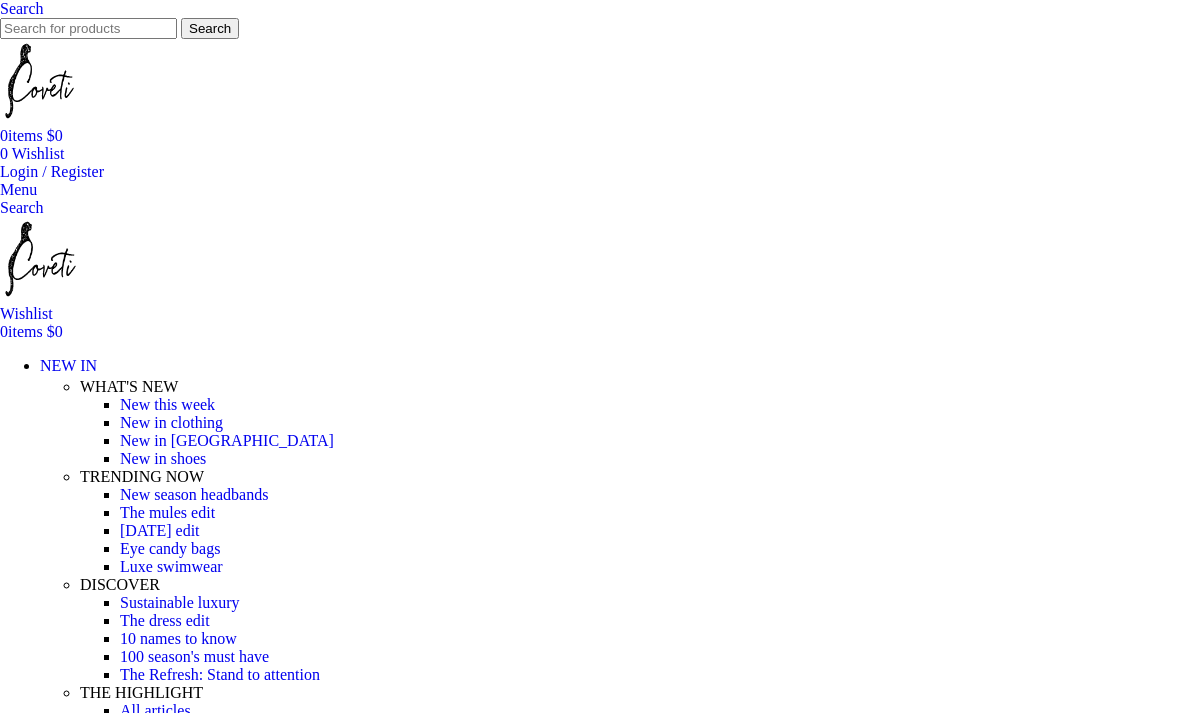 scroll, scrollTop: 347, scrollLeft: 0, axis: vertical 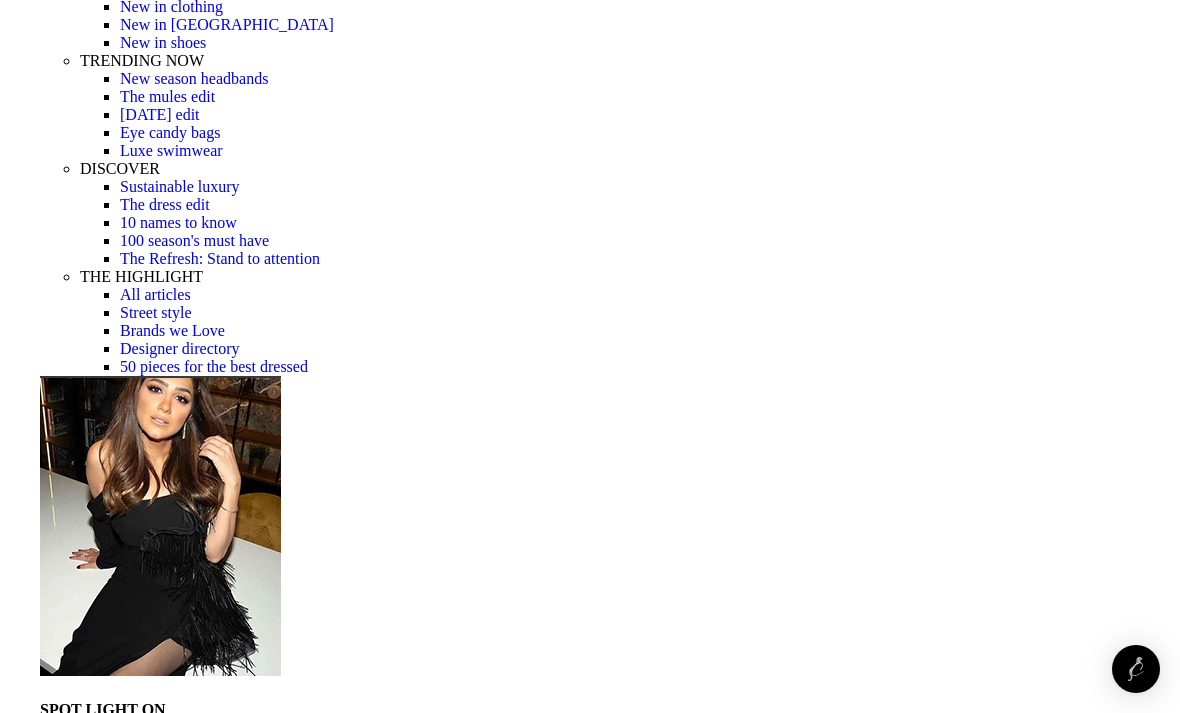 click at bounding box center (310, 17762) 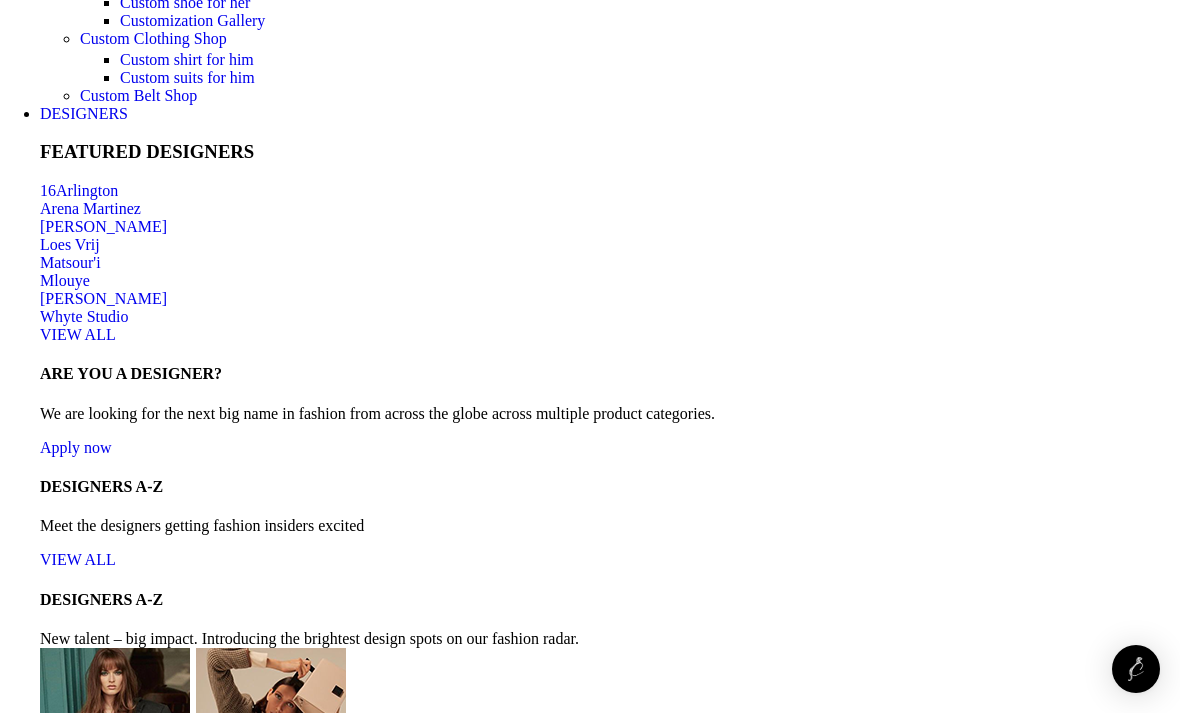 scroll, scrollTop: 4849, scrollLeft: 0, axis: vertical 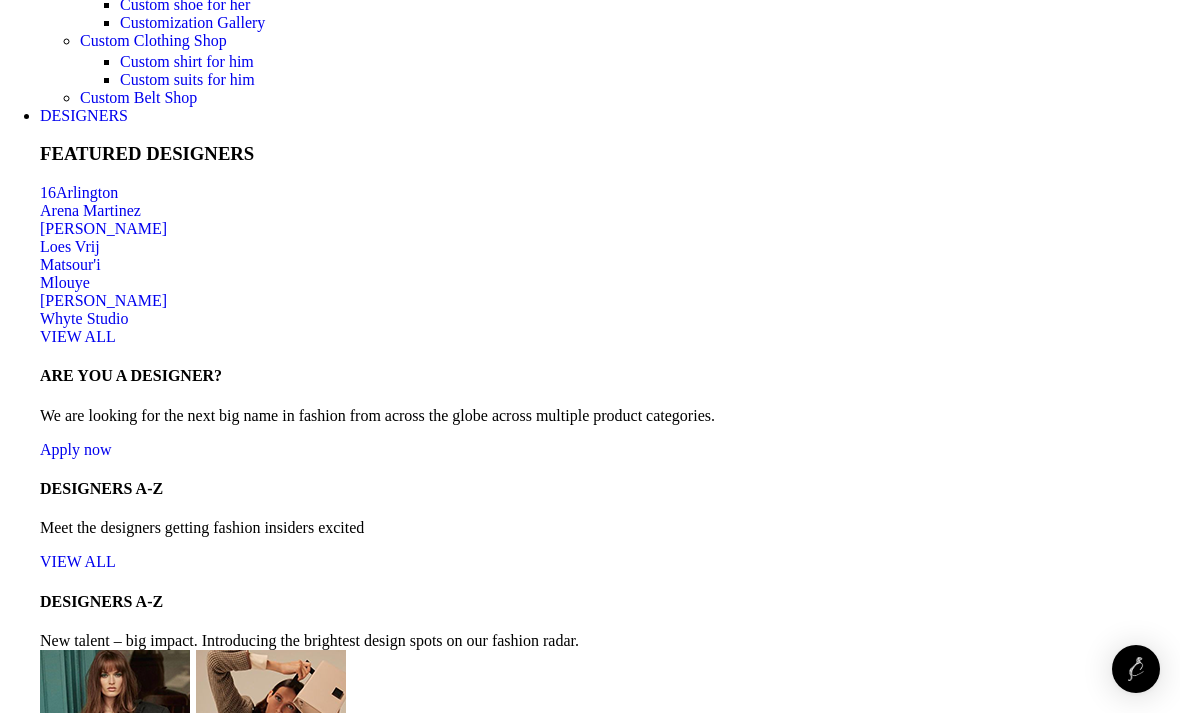click on "About us" at bounding box center (69, 18741) 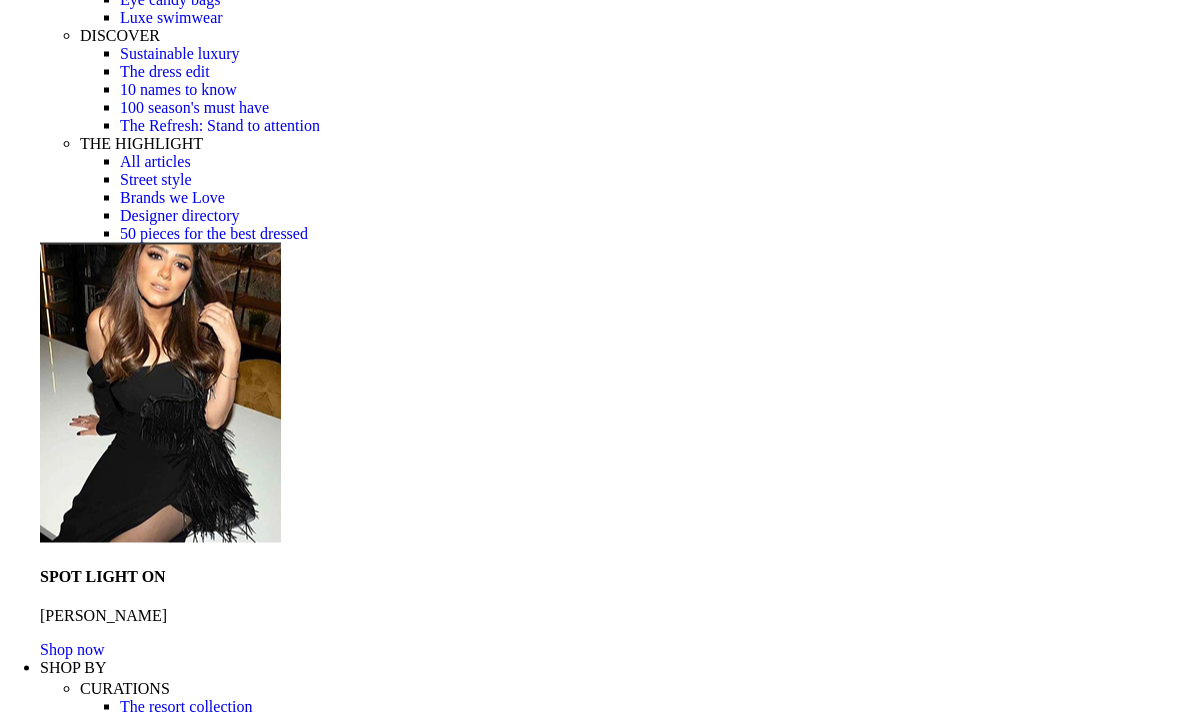 scroll, scrollTop: 909, scrollLeft: 0, axis: vertical 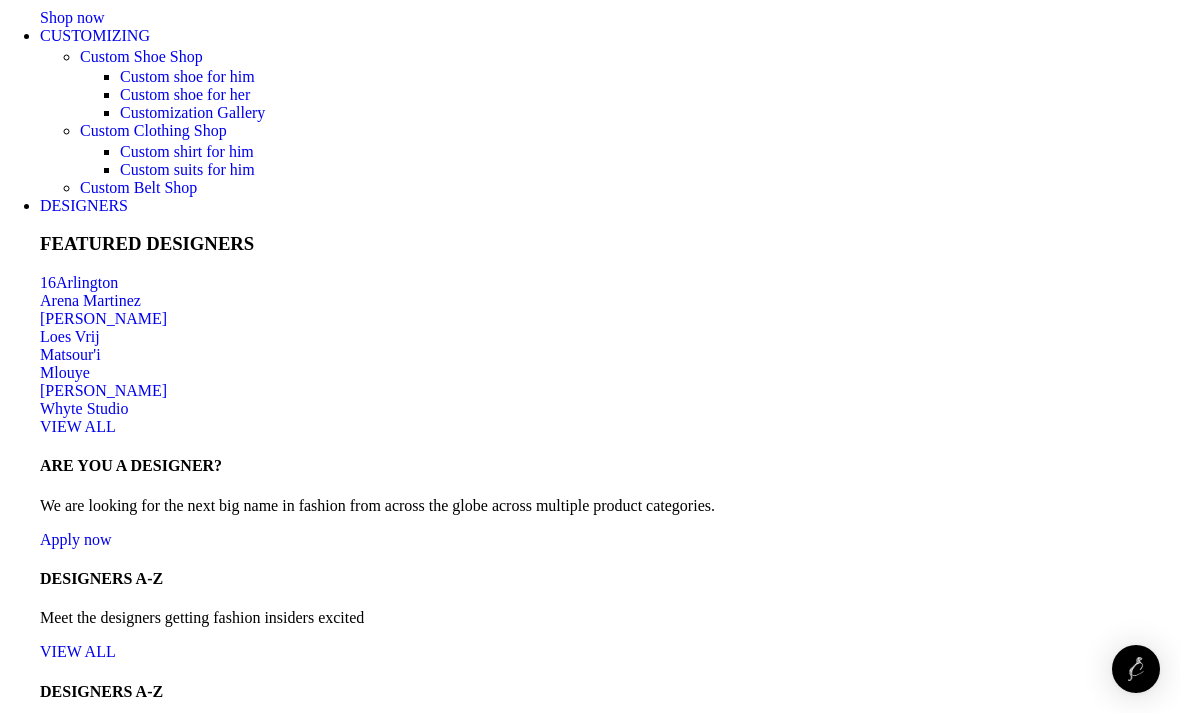 click on "Contact us" at bounding box center (74, 20882) 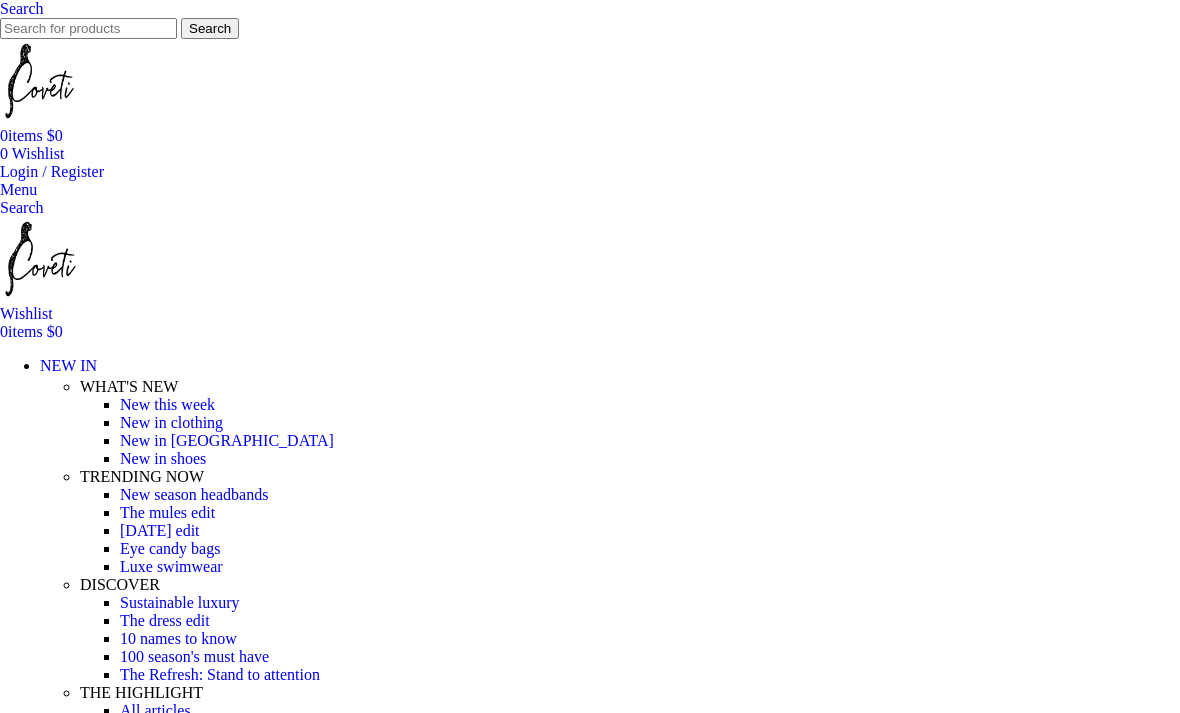 scroll, scrollTop: 2, scrollLeft: 0, axis: vertical 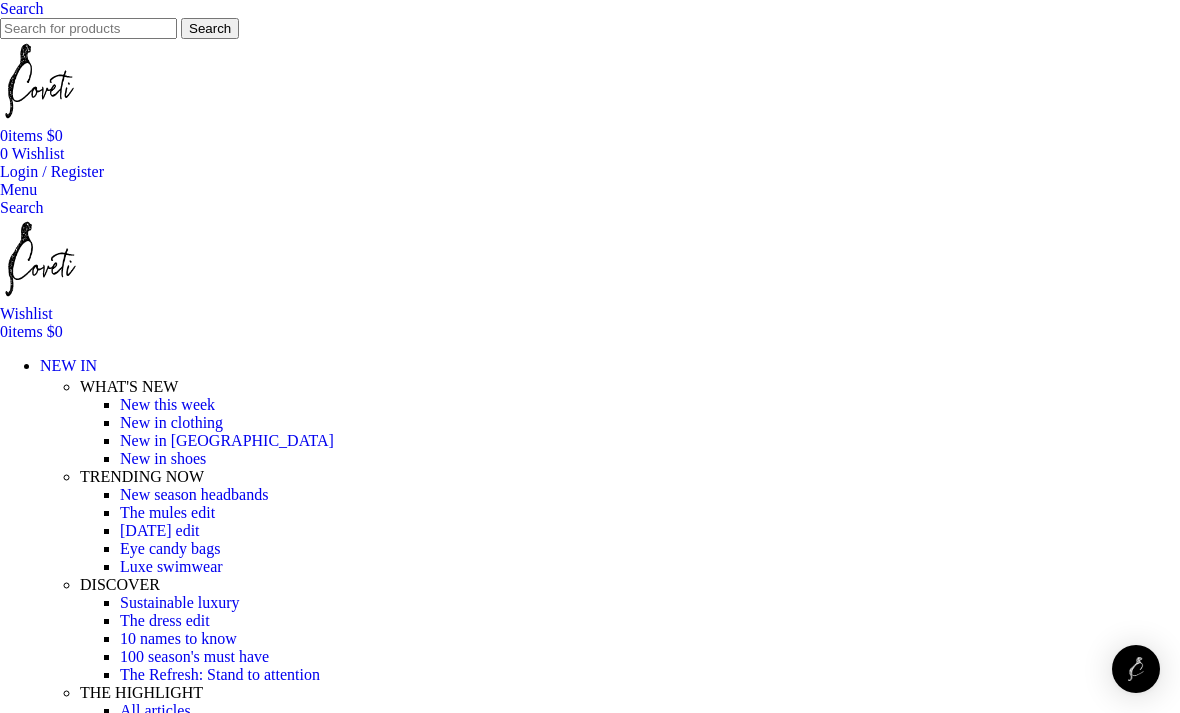 click at bounding box center (88, 28) 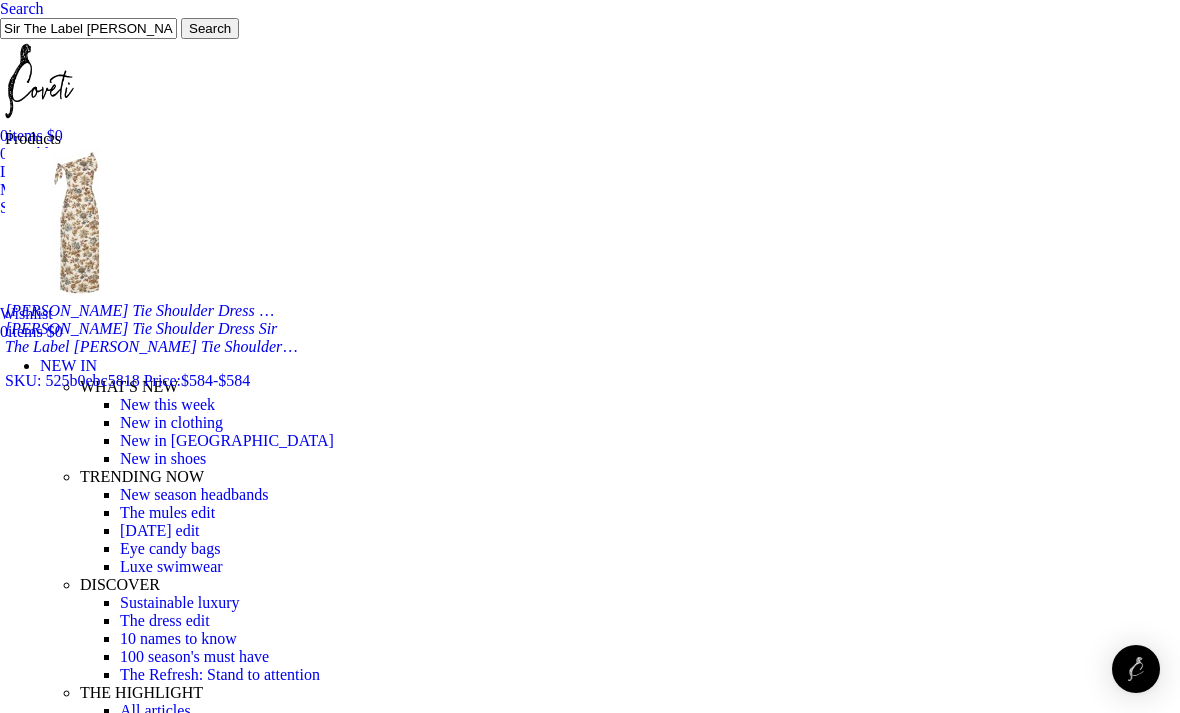 type on "Sir The Label [PERSON_NAME] Tie Shoulder Dress" 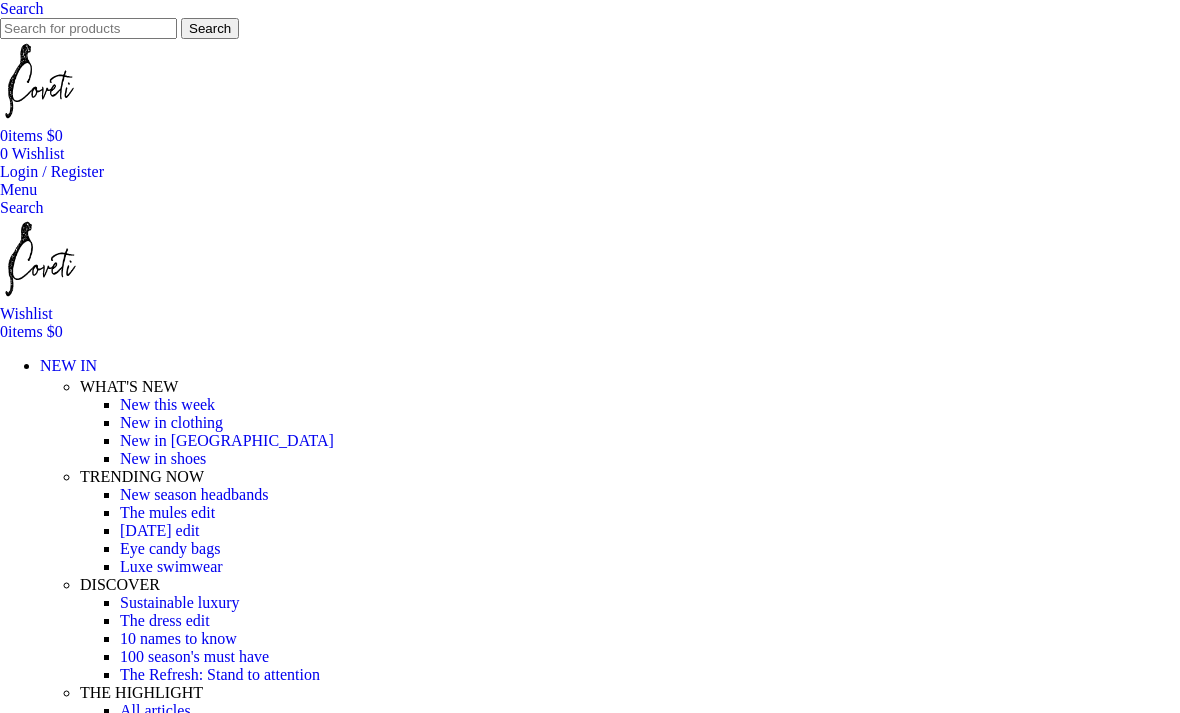 scroll, scrollTop: 236, scrollLeft: 0, axis: vertical 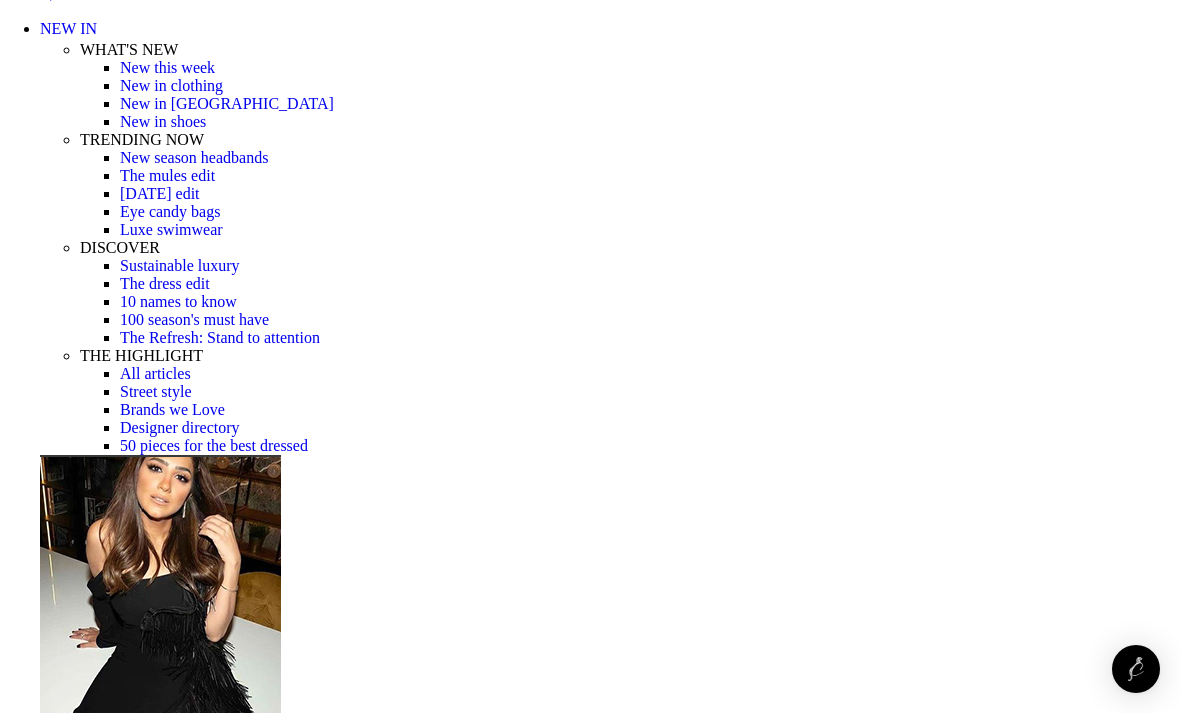 click on "Choose an option 6 UK 8 UK 10 UK 12 UK 14 UK" at bounding box center (108, 18475) 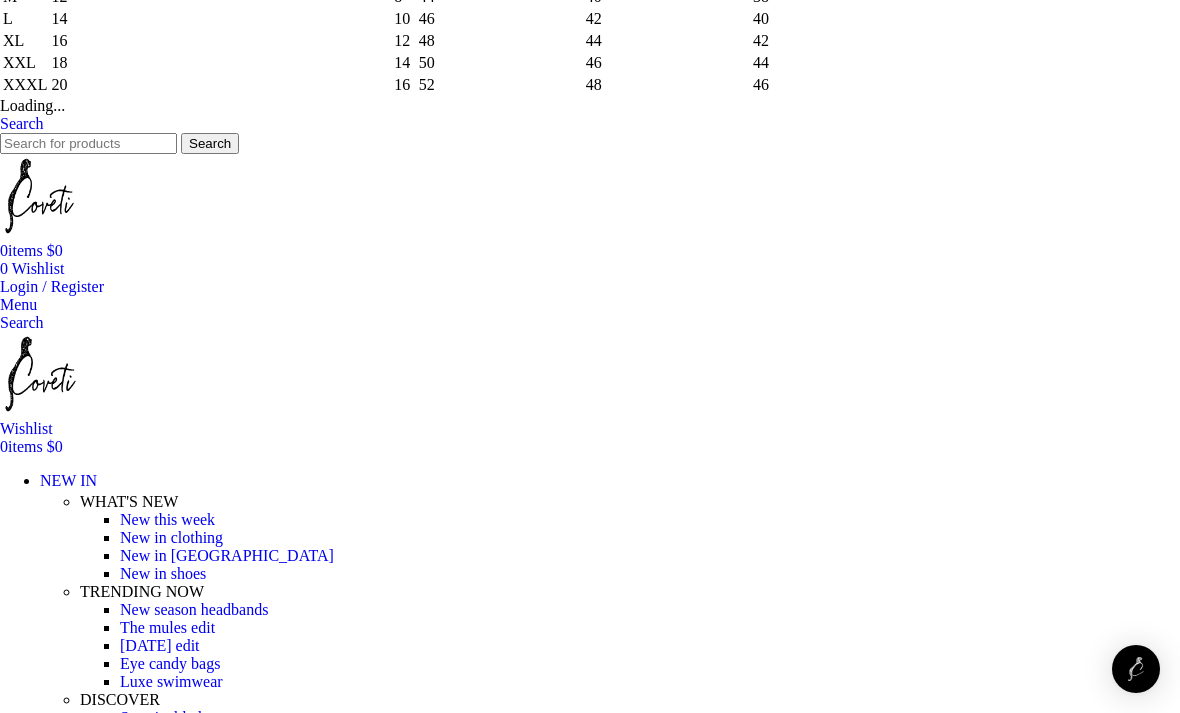 scroll, scrollTop: 126, scrollLeft: 0, axis: vertical 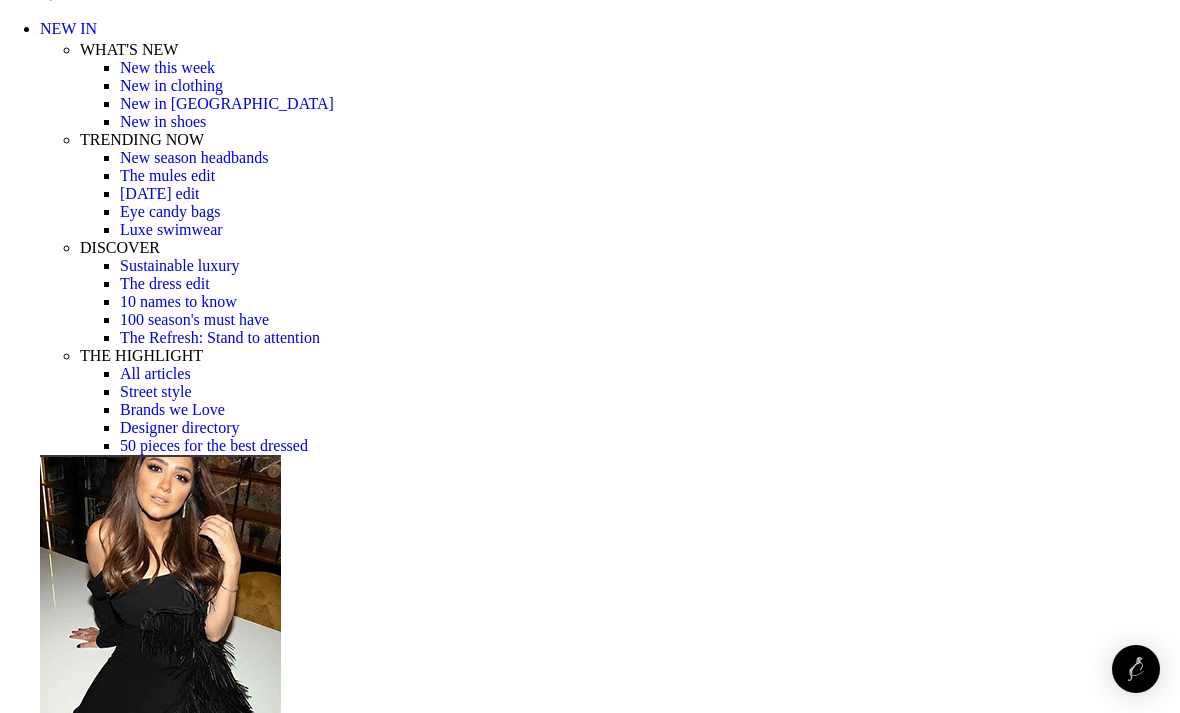 click on "Choose an option 6 UK 8 UK 10 UK 12 UK 14 UK" at bounding box center [108, 18475] 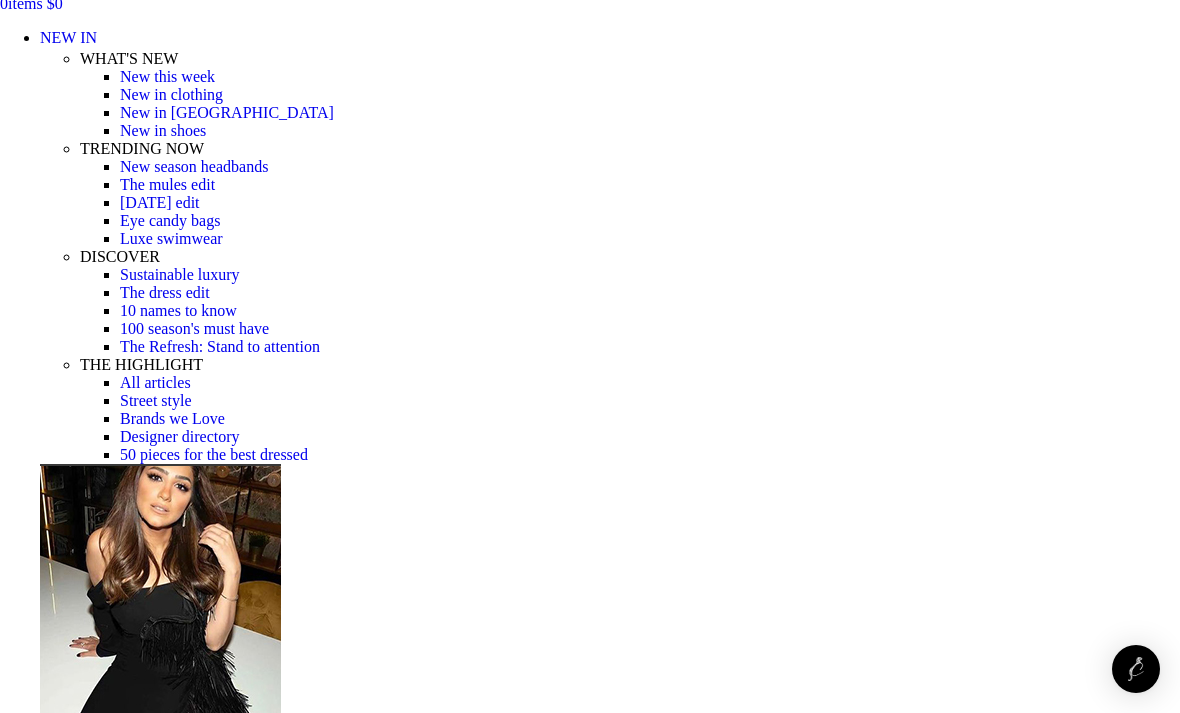 scroll, scrollTop: 332, scrollLeft: 0, axis: vertical 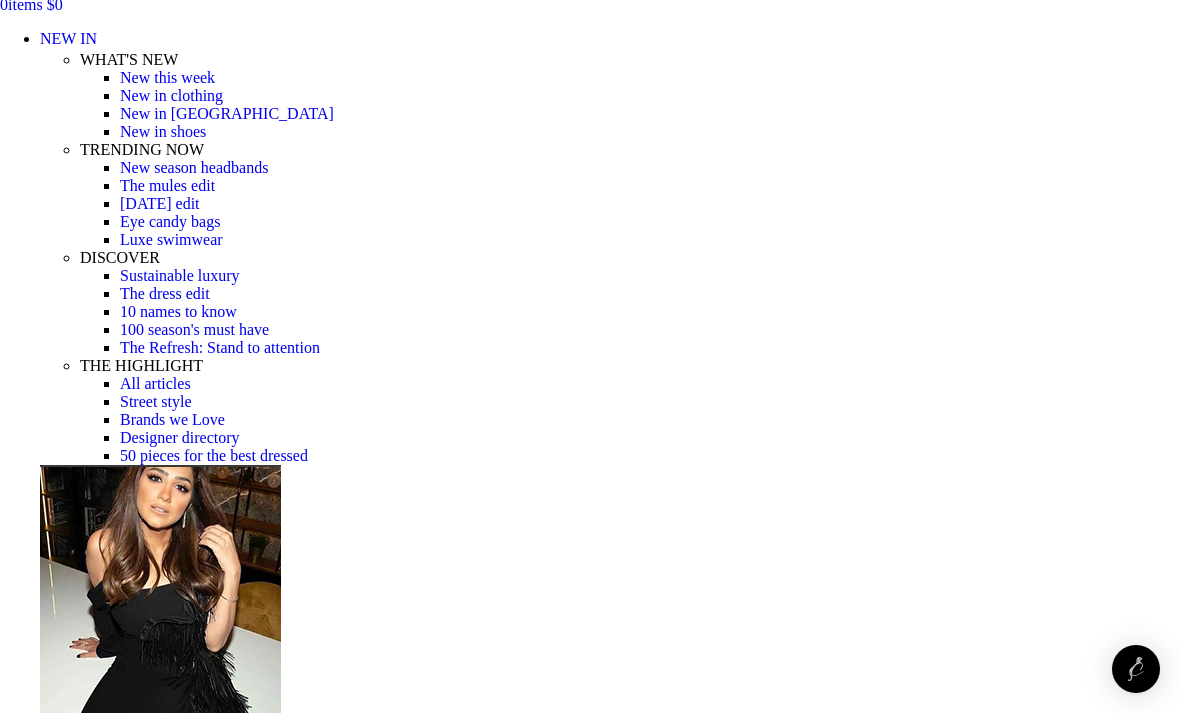 click on "Add to cart" at bounding box center (50, 18526) 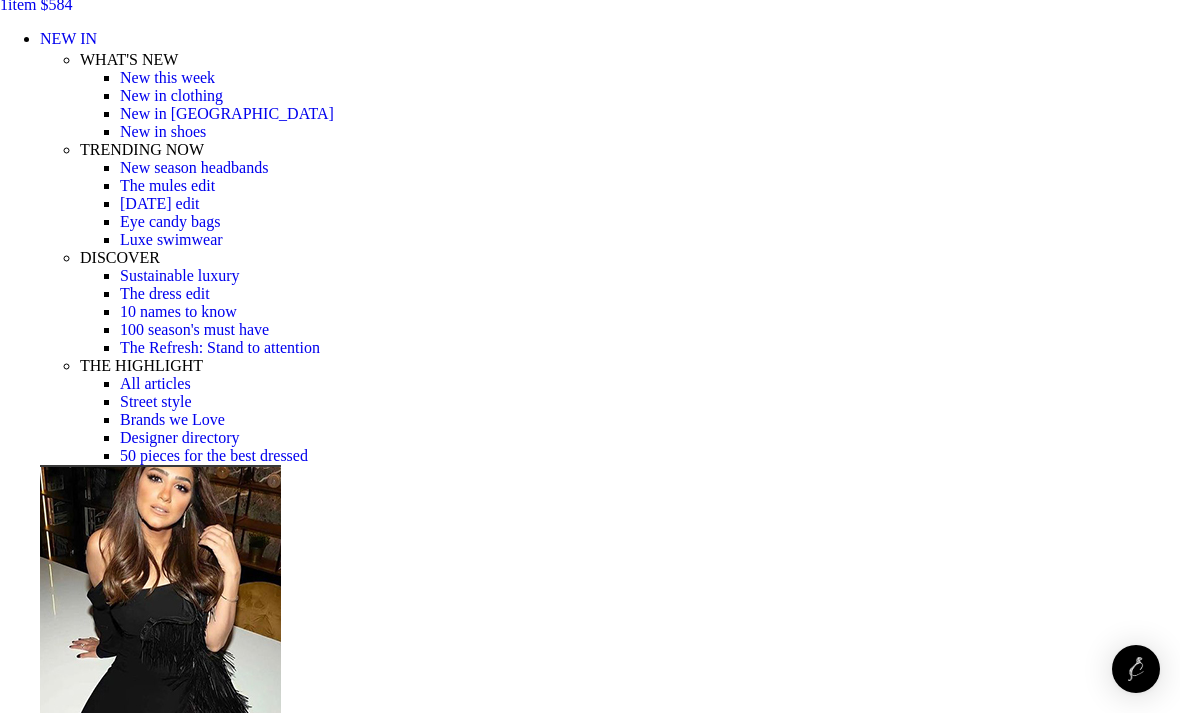 click on "Add to wishlist
Click to enlarge" at bounding box center (590, 17246) 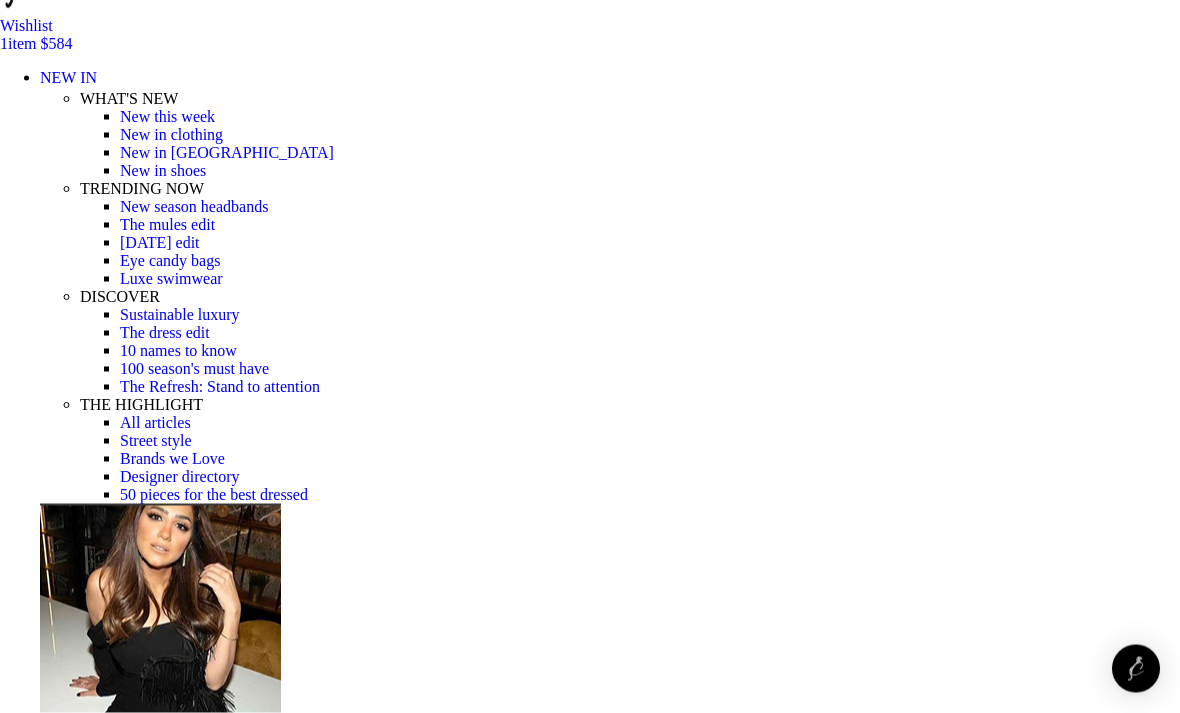 scroll, scrollTop: 283, scrollLeft: 0, axis: vertical 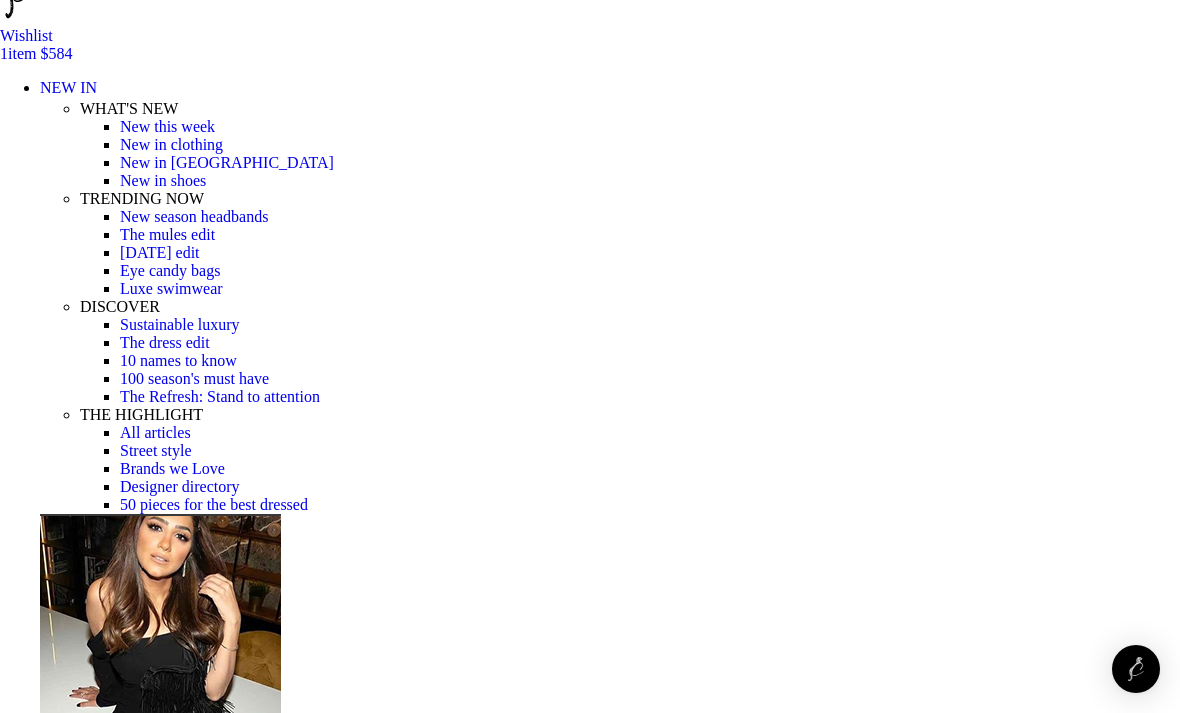 click at bounding box center (-1102, 22364) 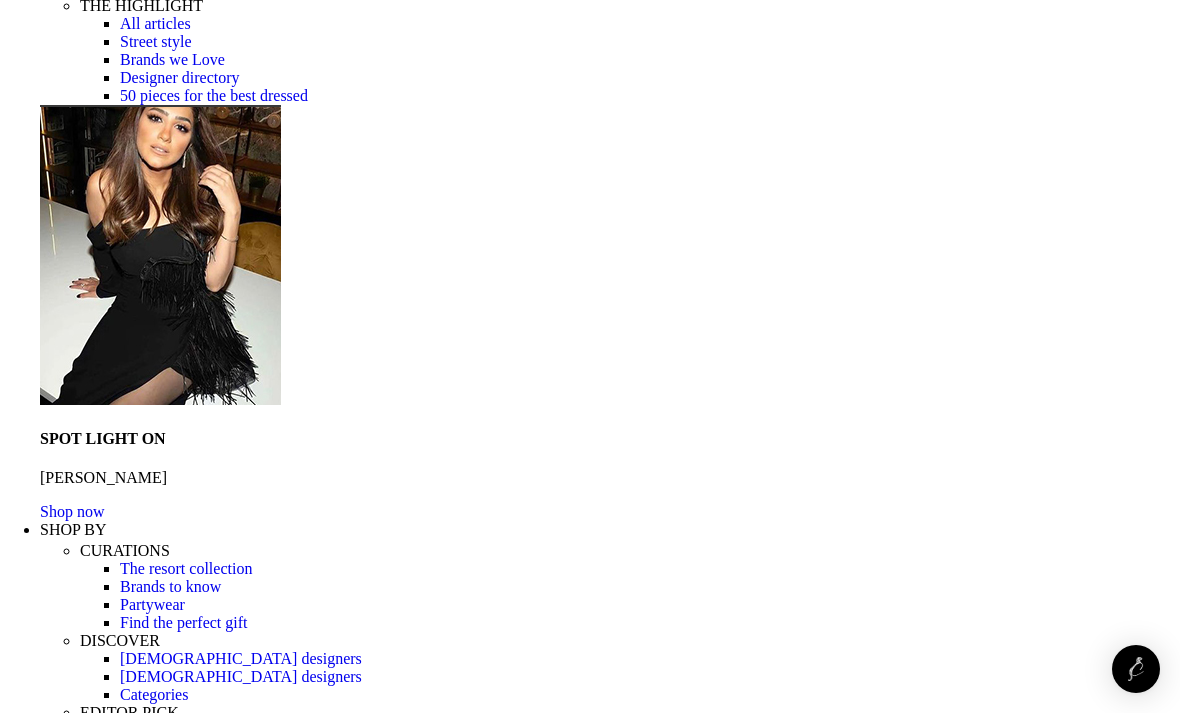 scroll, scrollTop: 704, scrollLeft: 0, axis: vertical 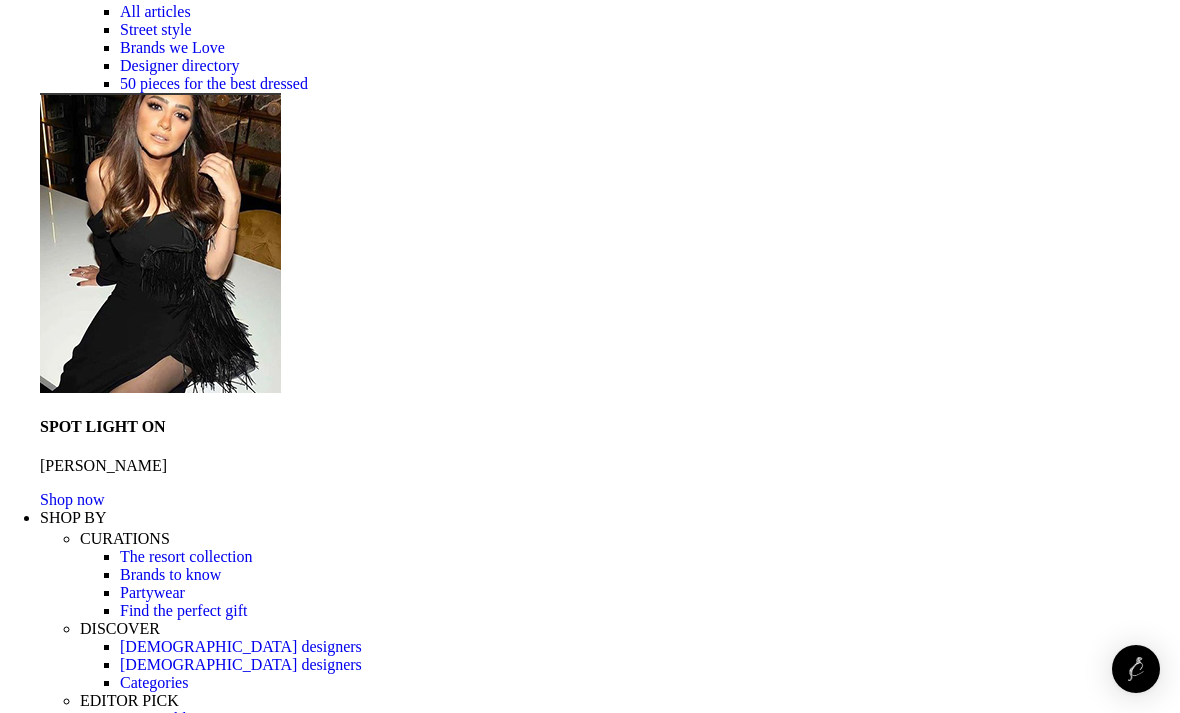click on "Add to wishlist
Click to enlarge" at bounding box center [590, 16874] 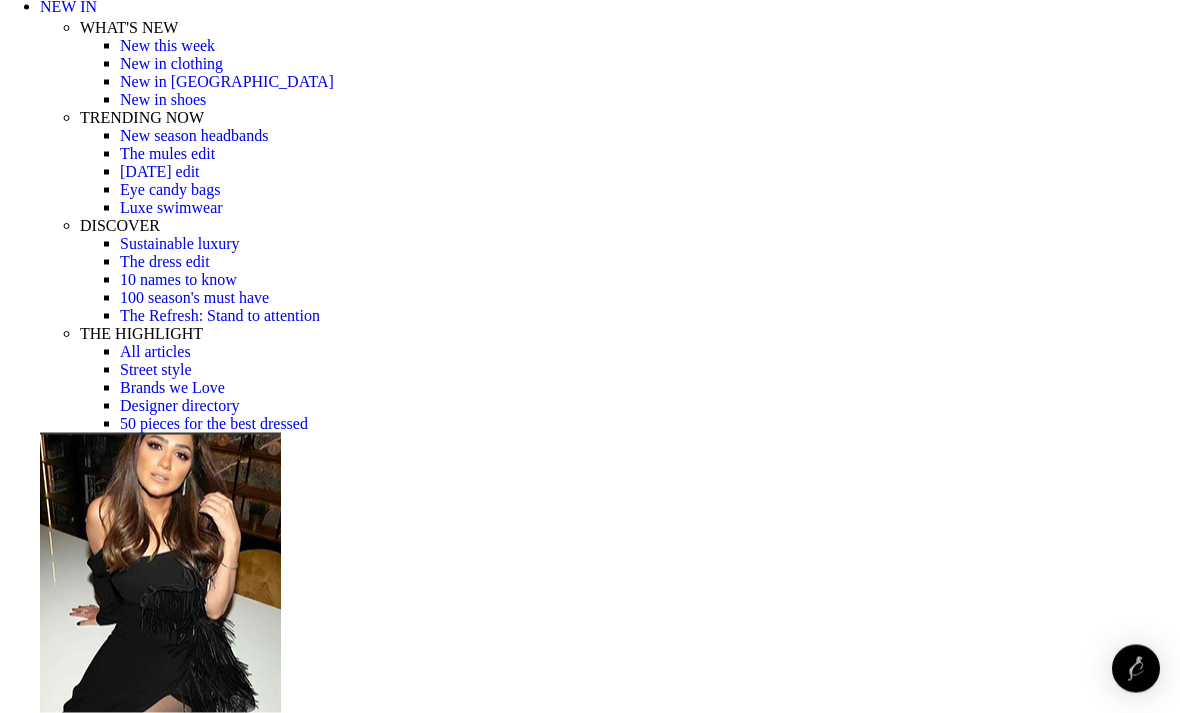 scroll, scrollTop: 365, scrollLeft: 0, axis: vertical 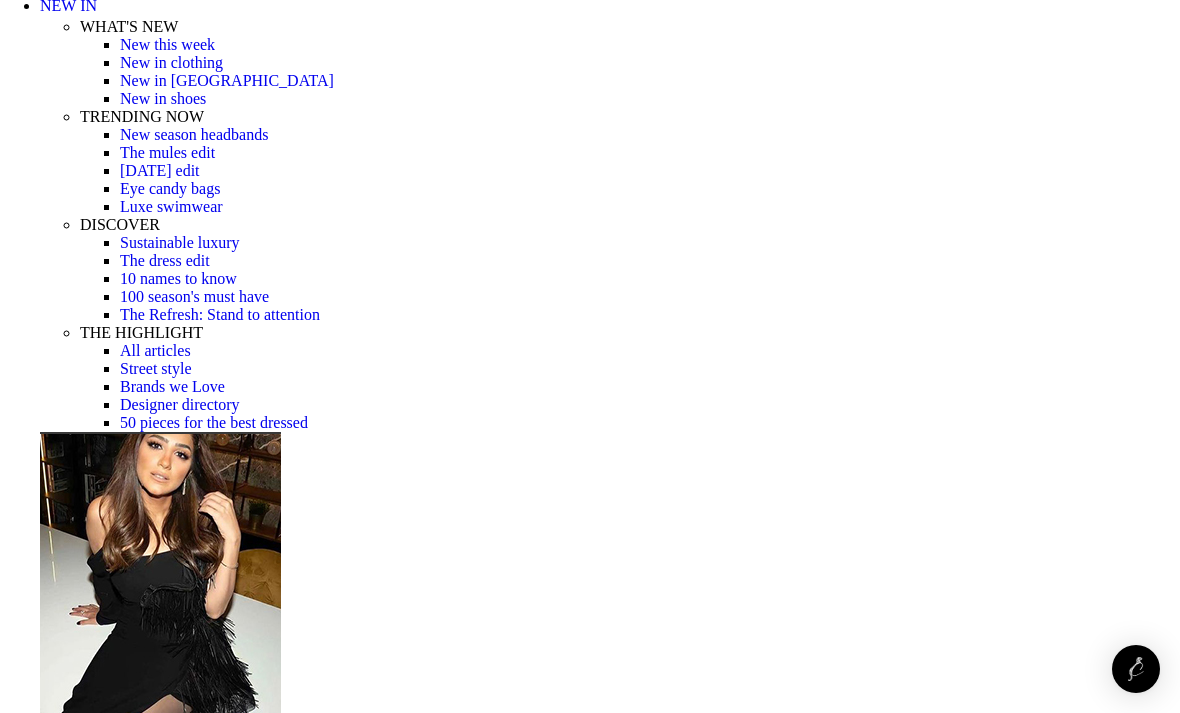 click at bounding box center (310, 17818) 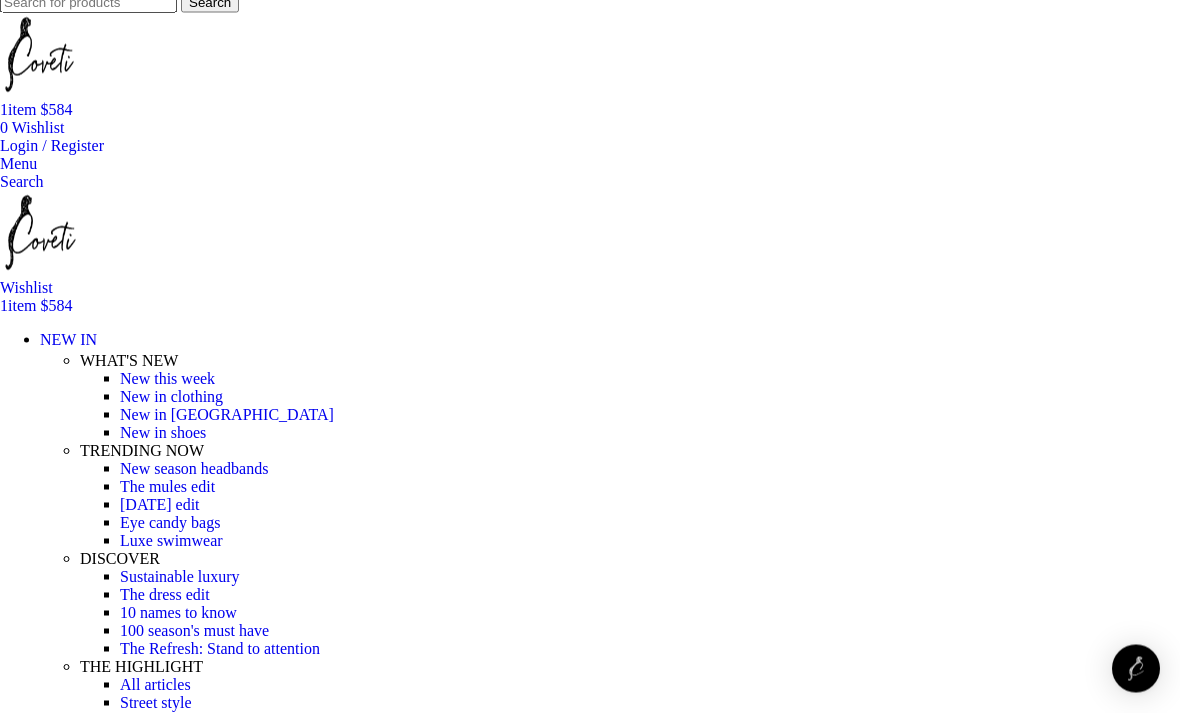 scroll, scrollTop: 0, scrollLeft: 0, axis: both 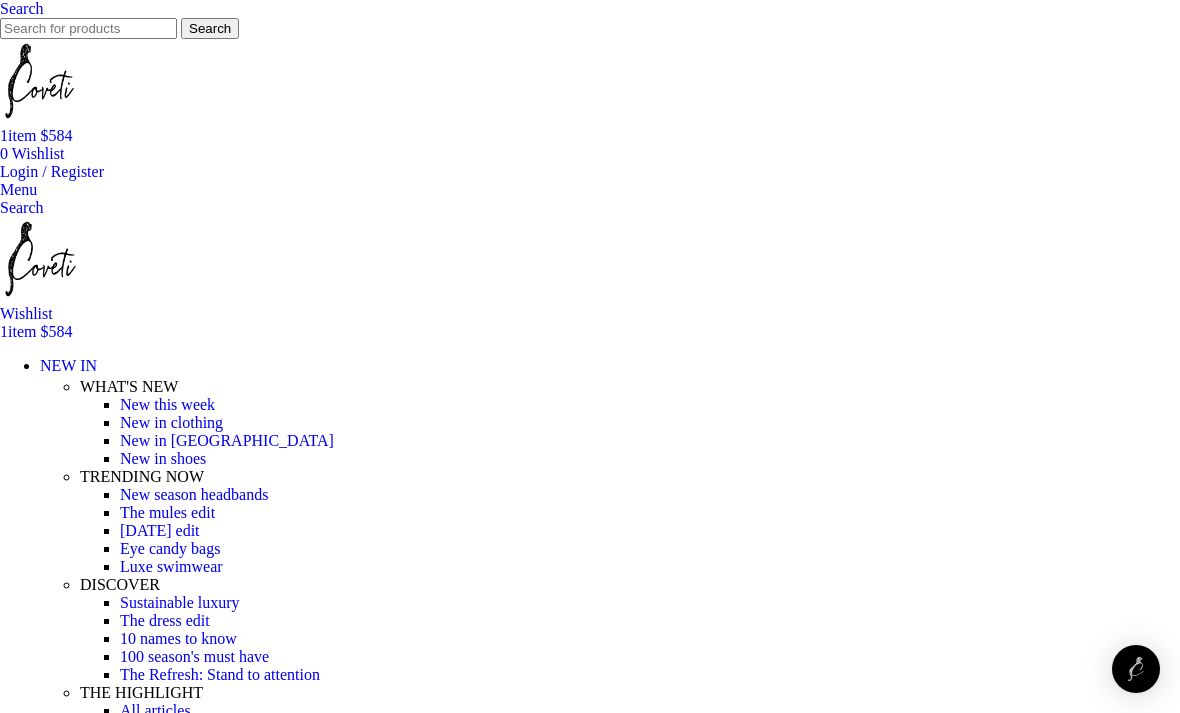 click on "Show" at bounding box center [58, 29004] 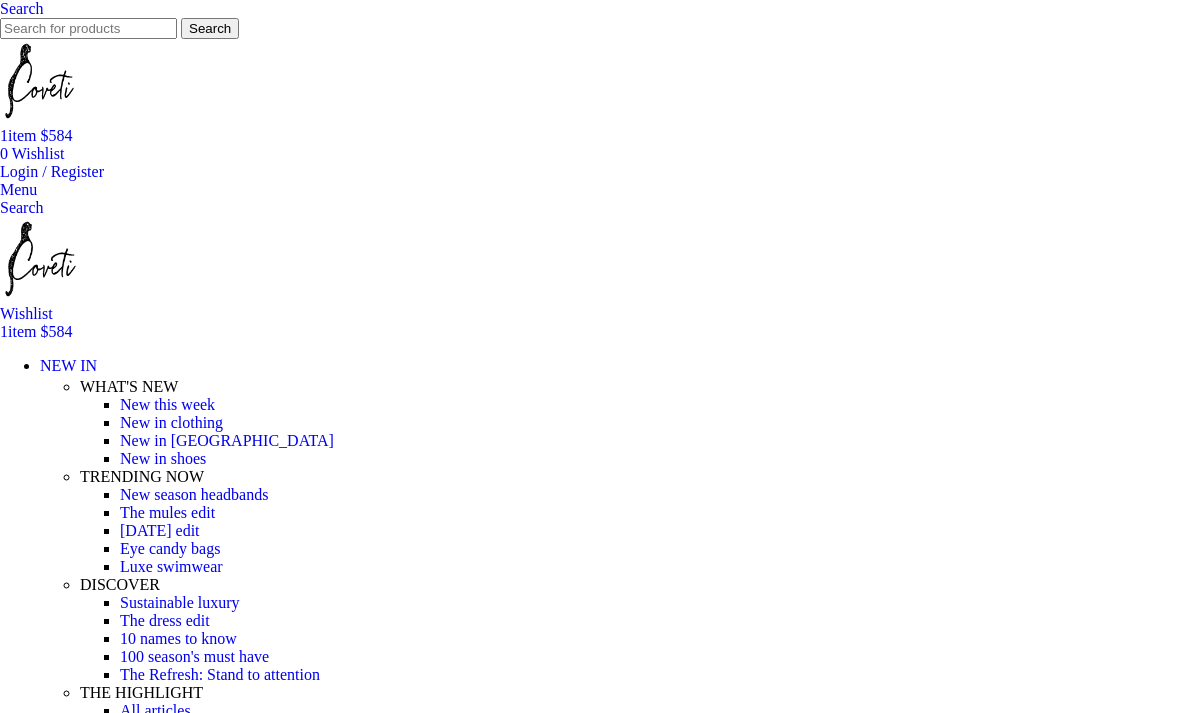 scroll, scrollTop: 260, scrollLeft: 0, axis: vertical 